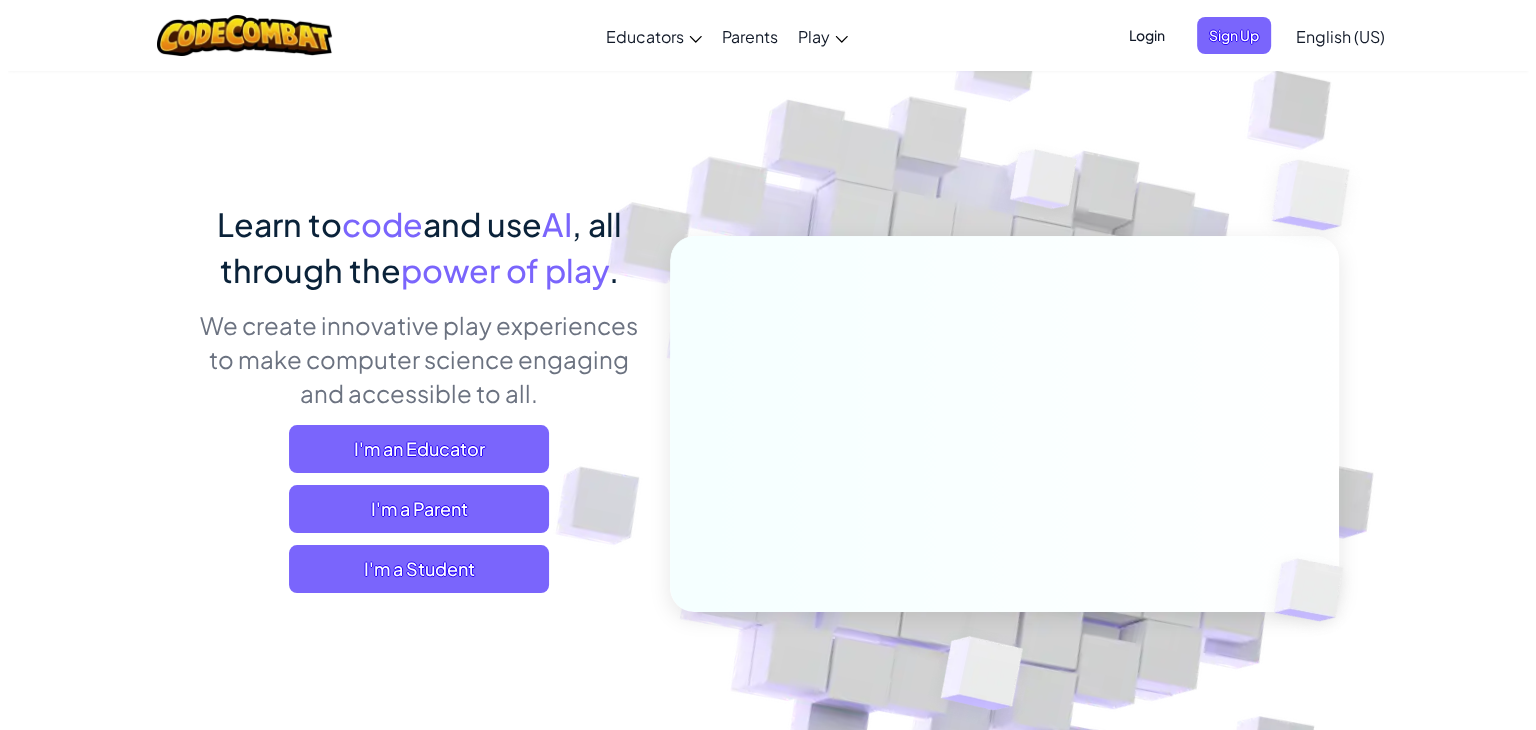 scroll, scrollTop: 40, scrollLeft: 0, axis: vertical 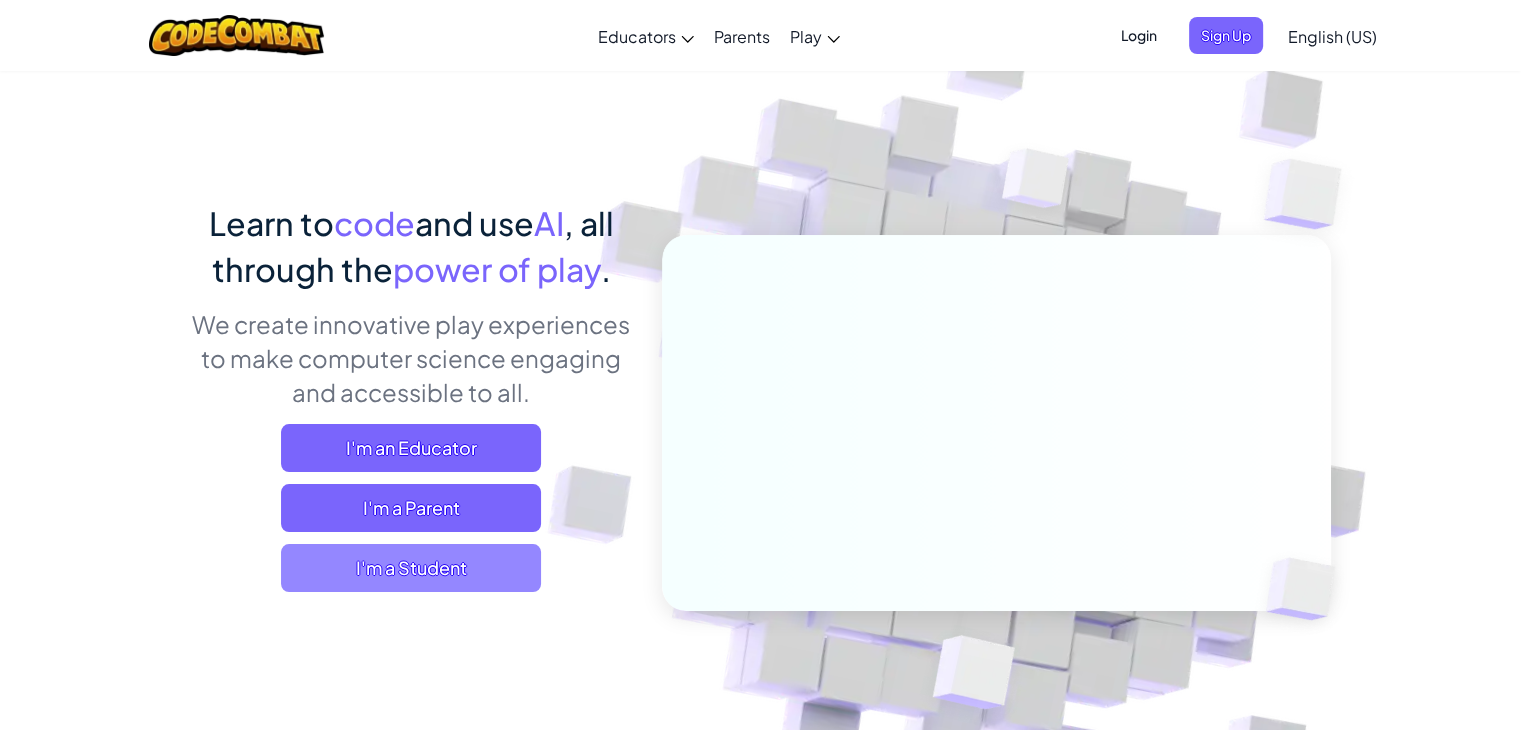 click on "I'm a Student" at bounding box center (411, 568) 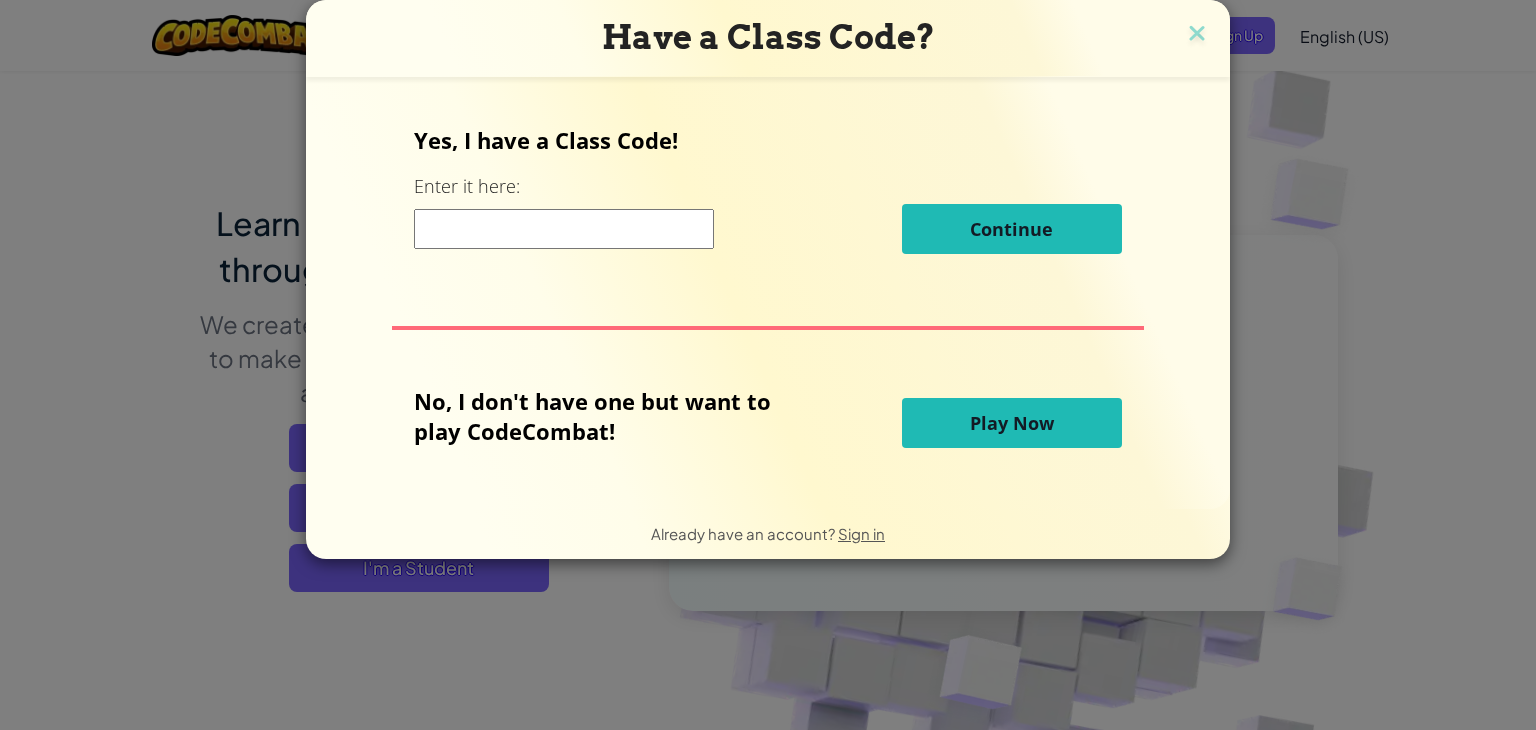 type 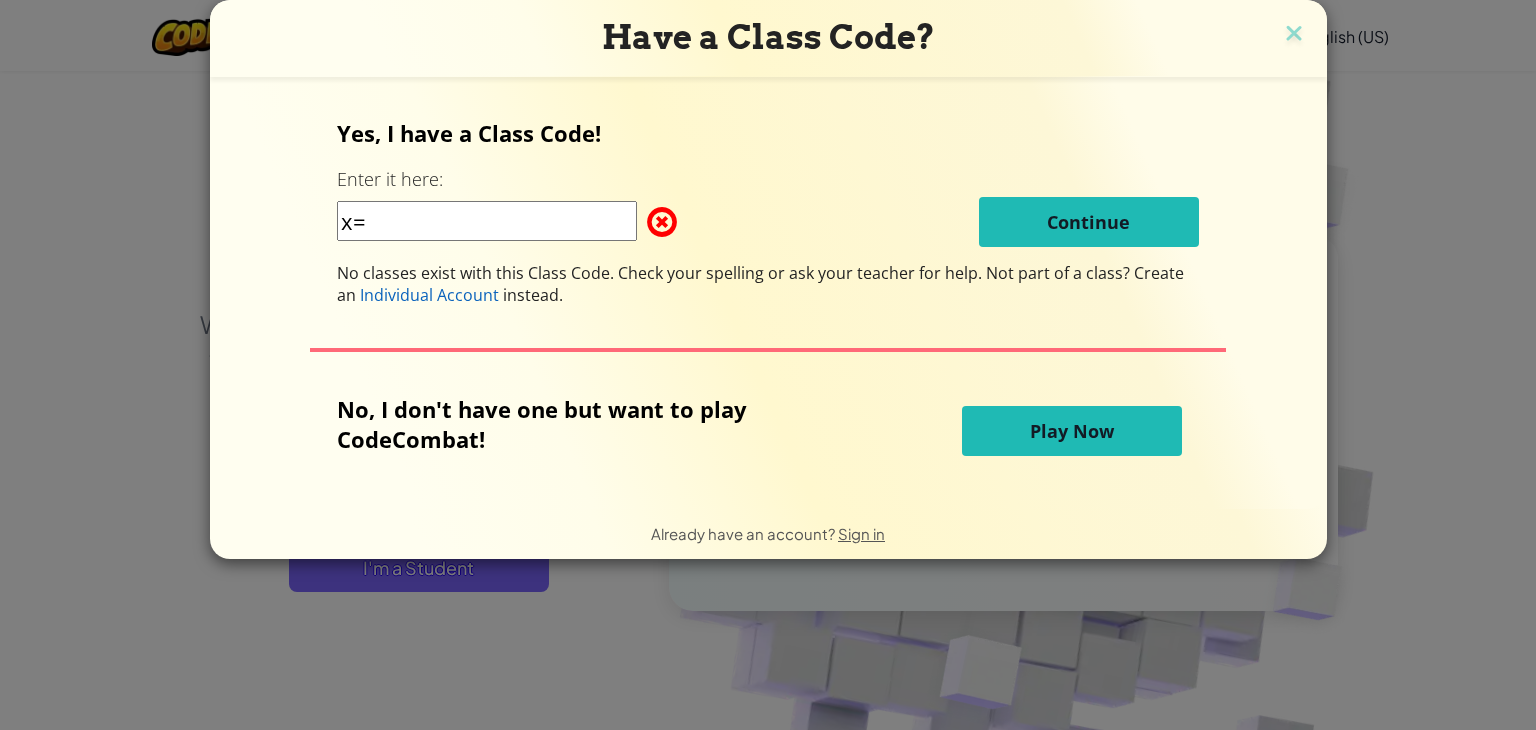 type on "x" 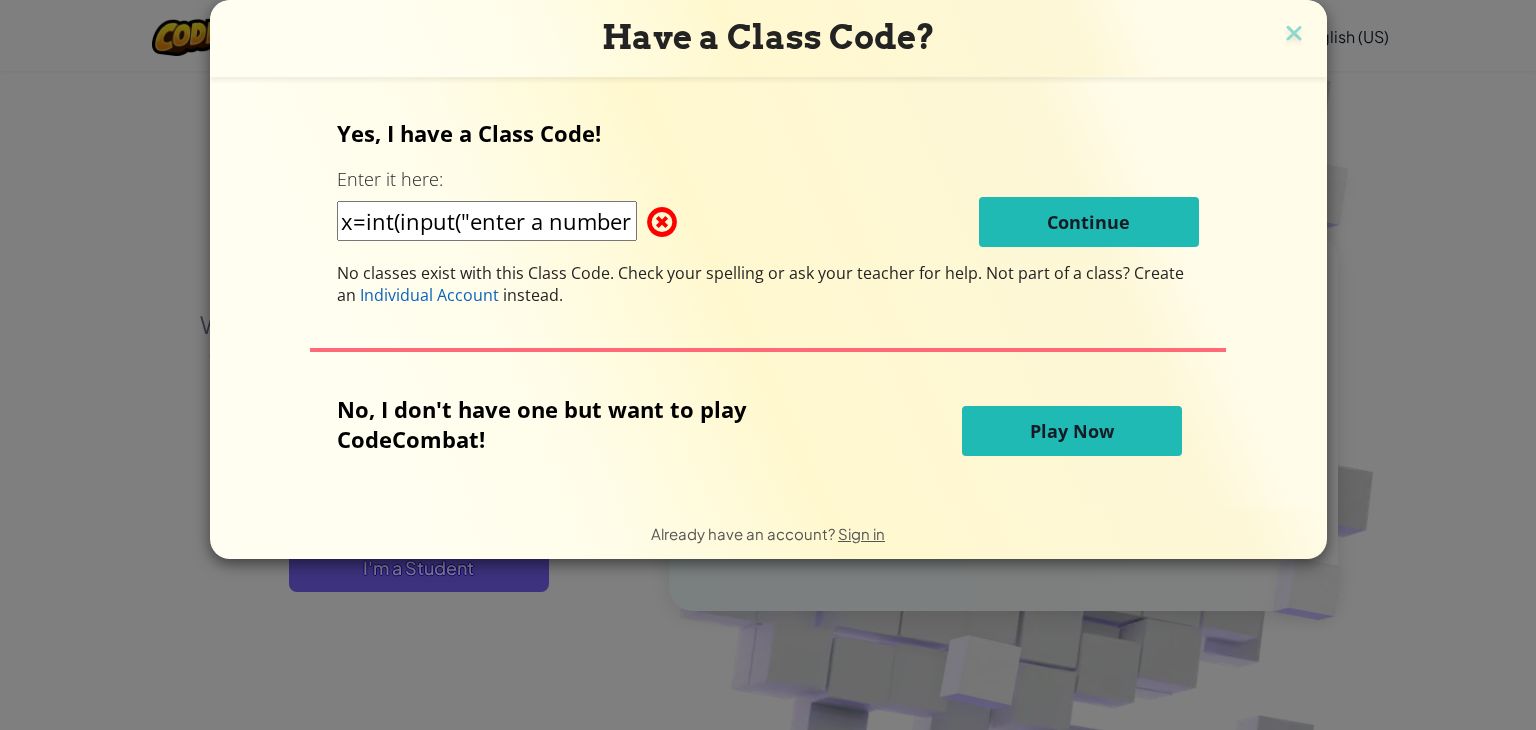 scroll, scrollTop: 0, scrollLeft: 0, axis: both 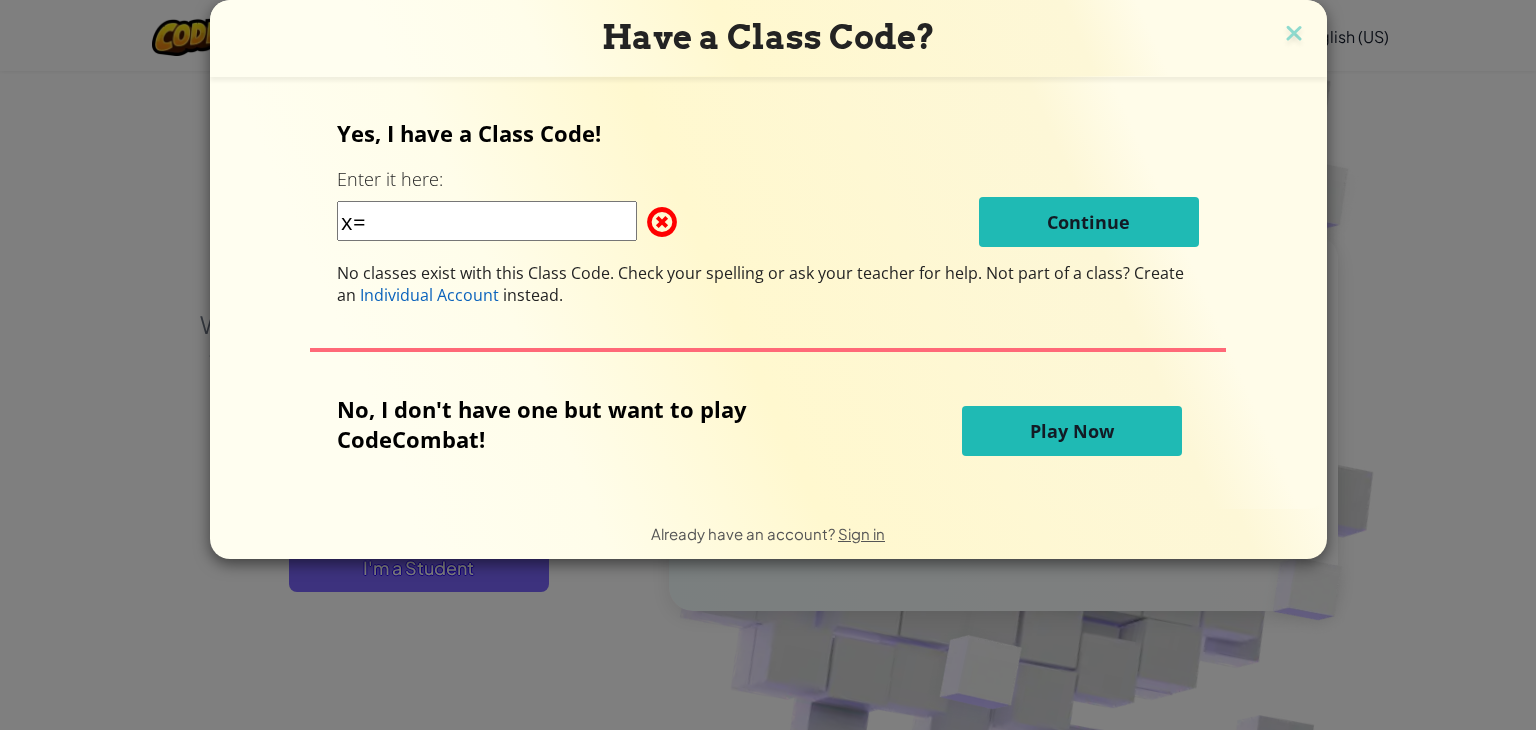 type on "x" 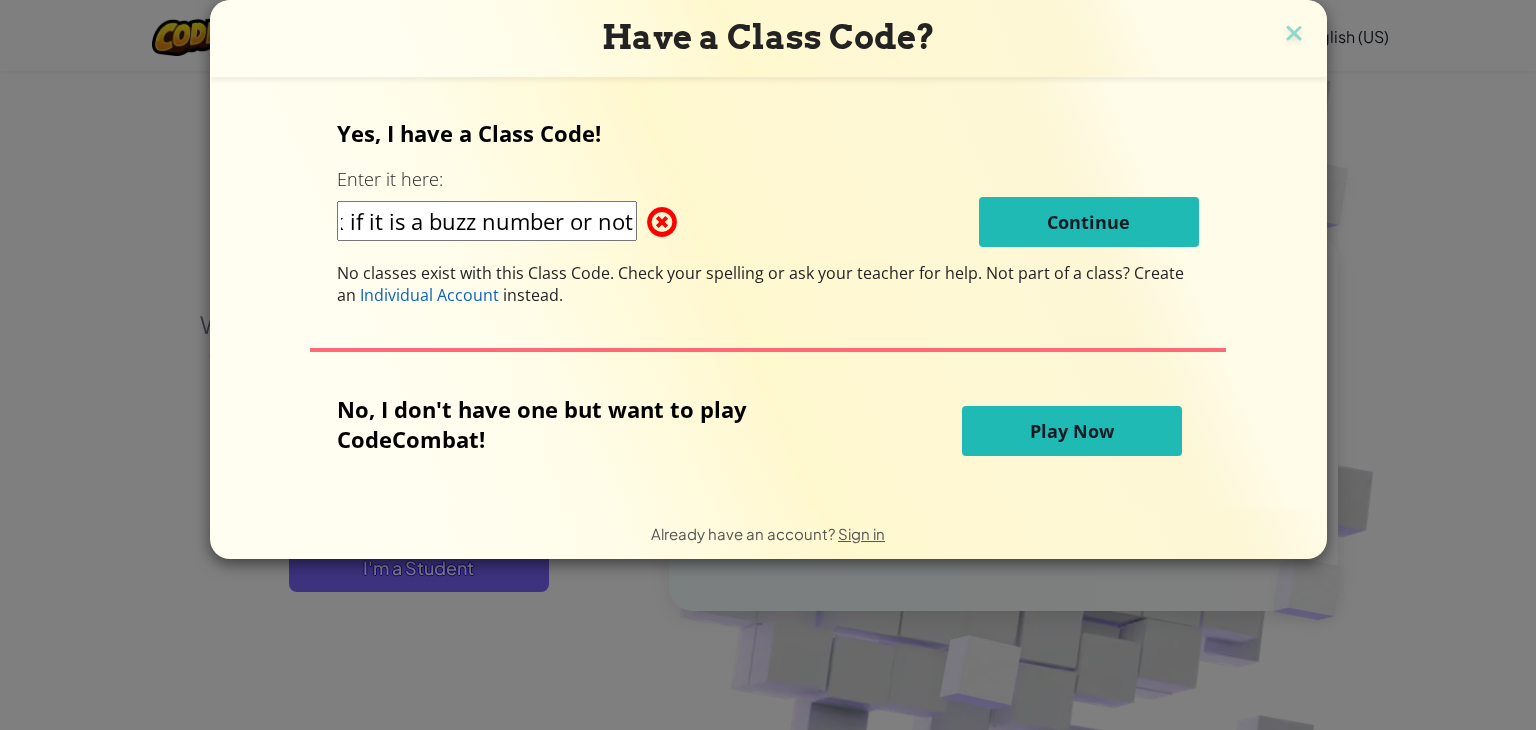 scroll, scrollTop: 0, scrollLeft: 0, axis: both 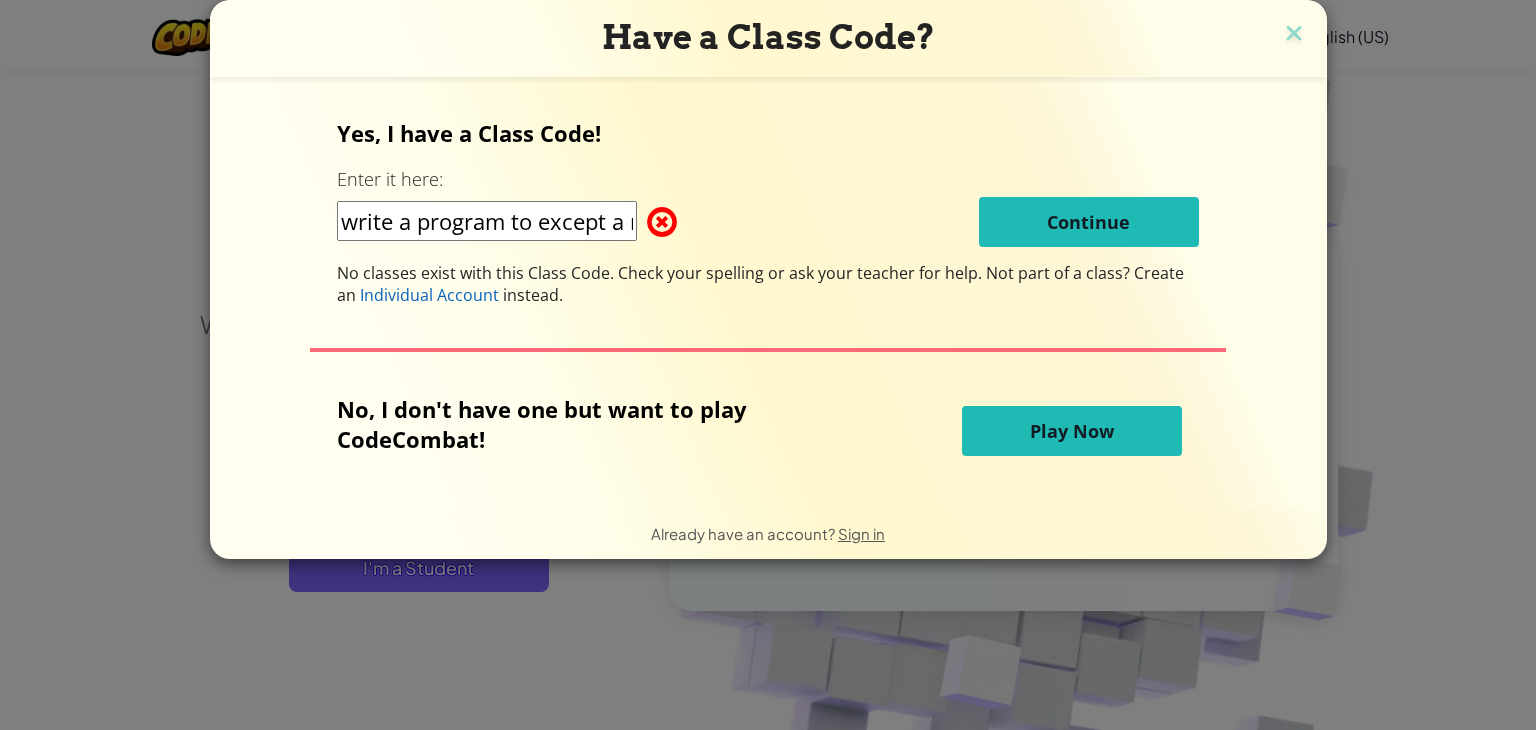 click at bounding box center [647, 222] 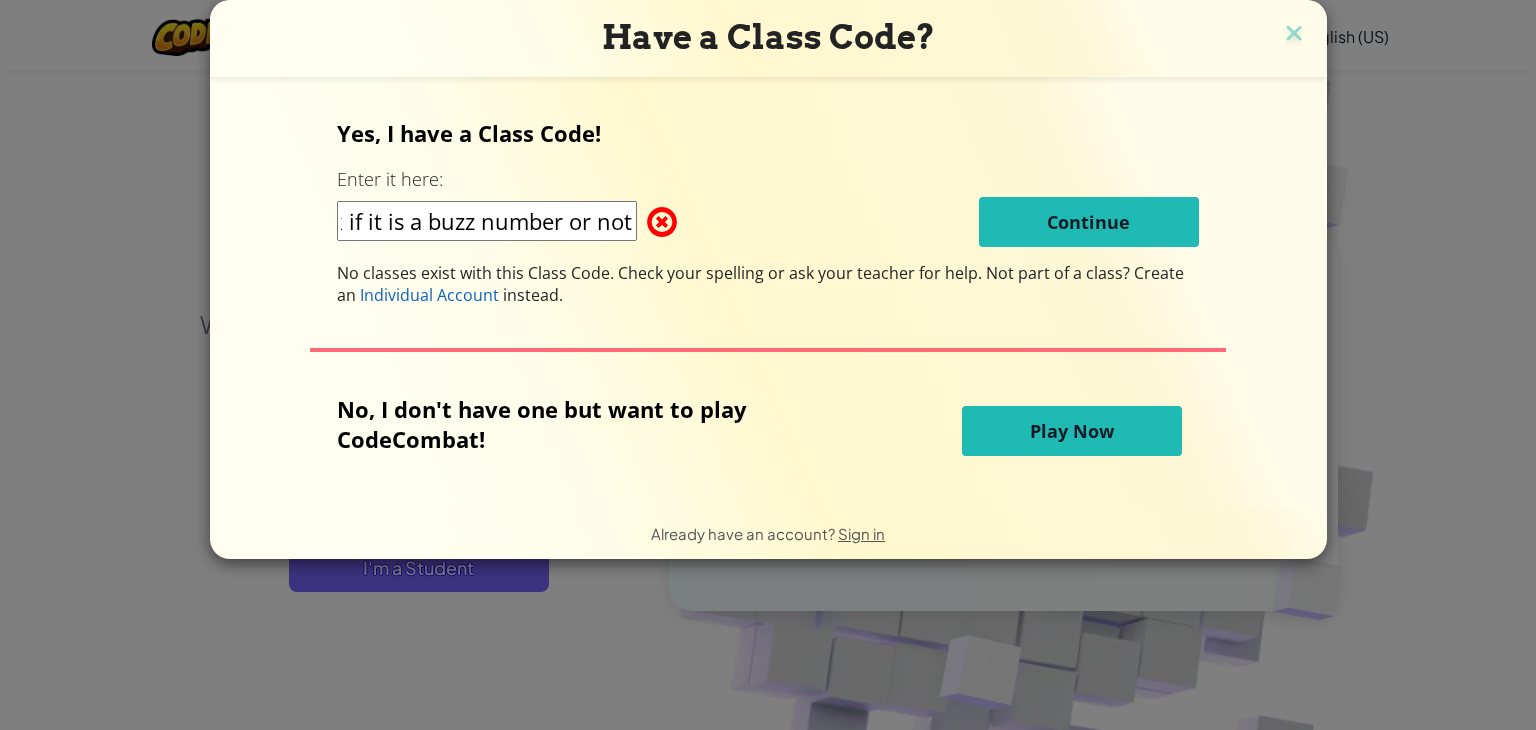 click on "write a program to except a number and check if it is a buzz number or not." at bounding box center (487, 221) 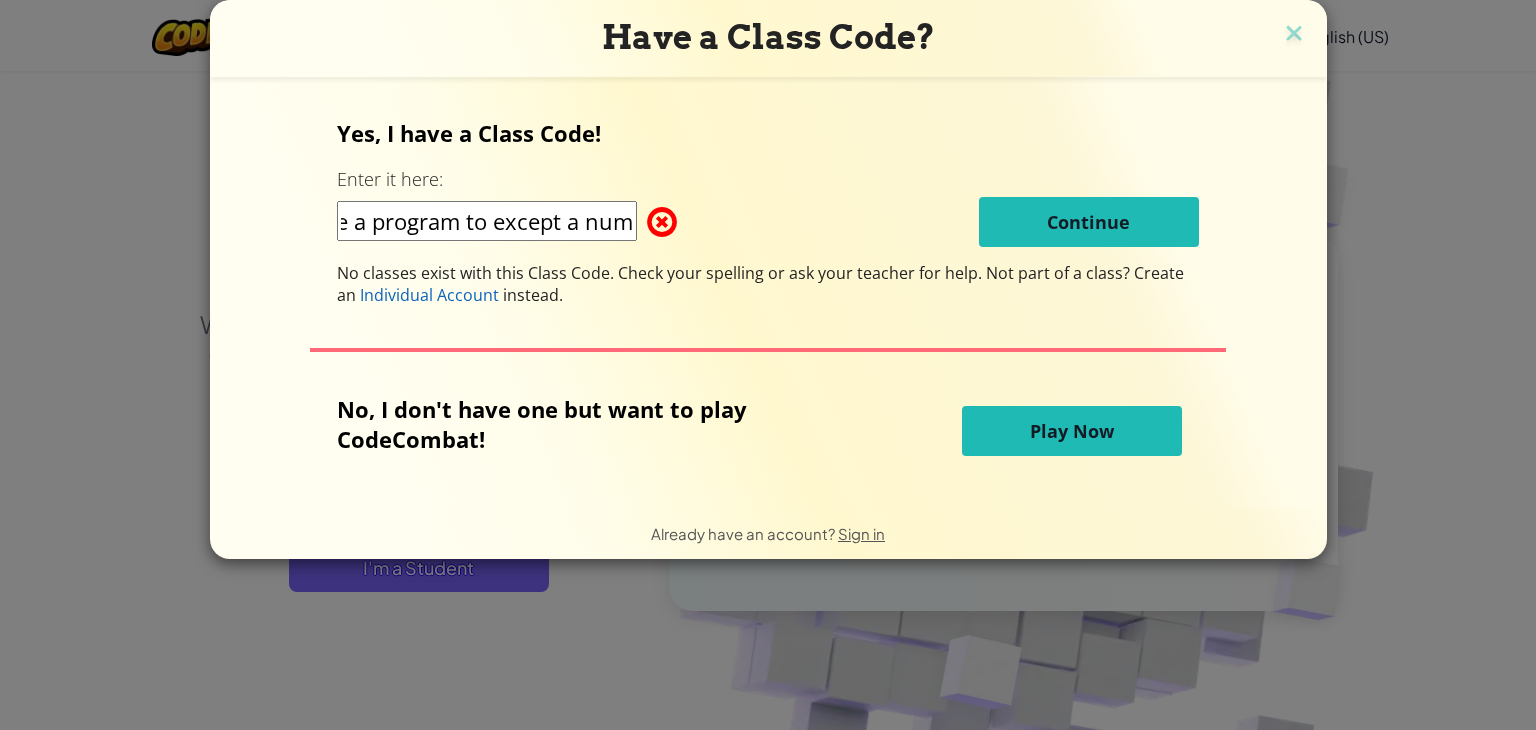 scroll, scrollTop: 0, scrollLeft: 0, axis: both 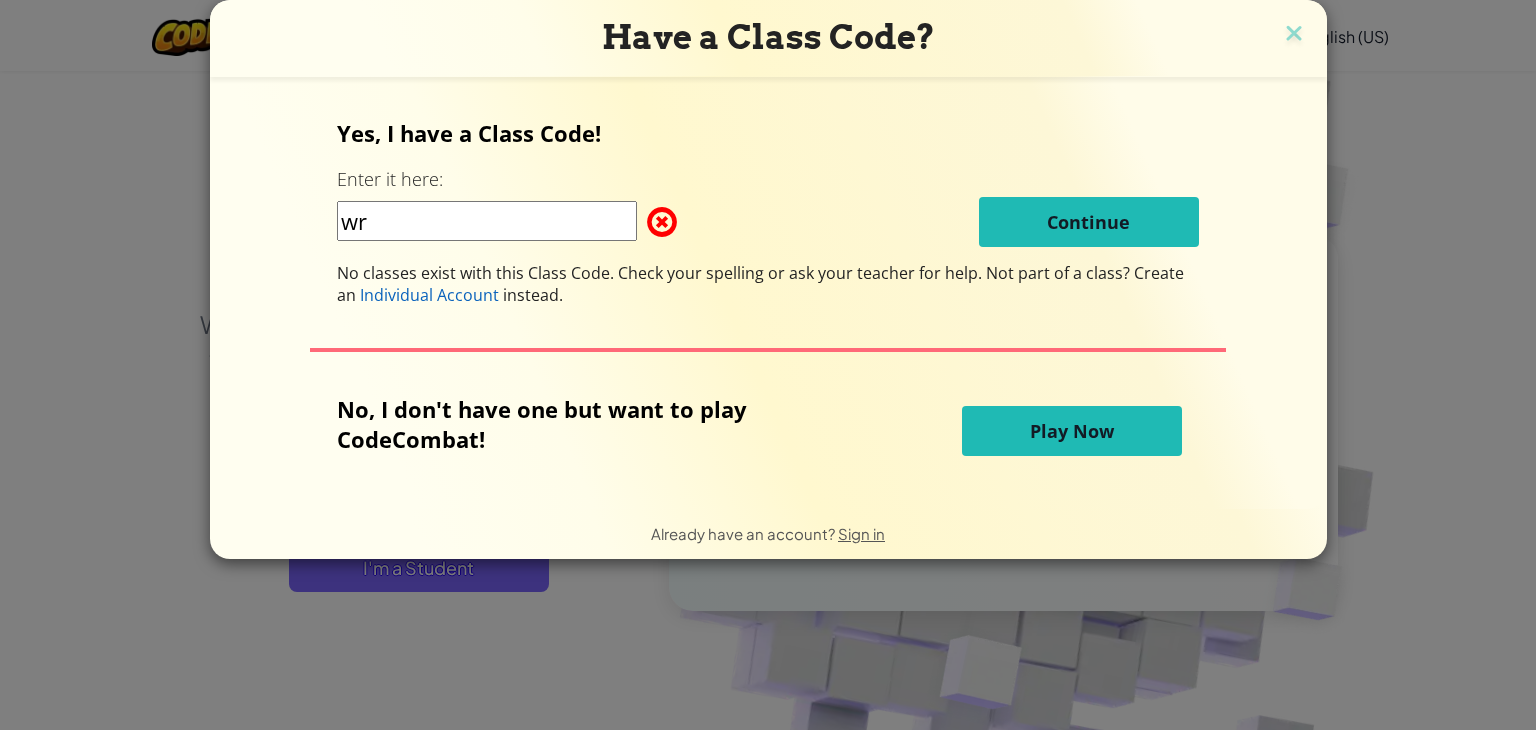 type on "w" 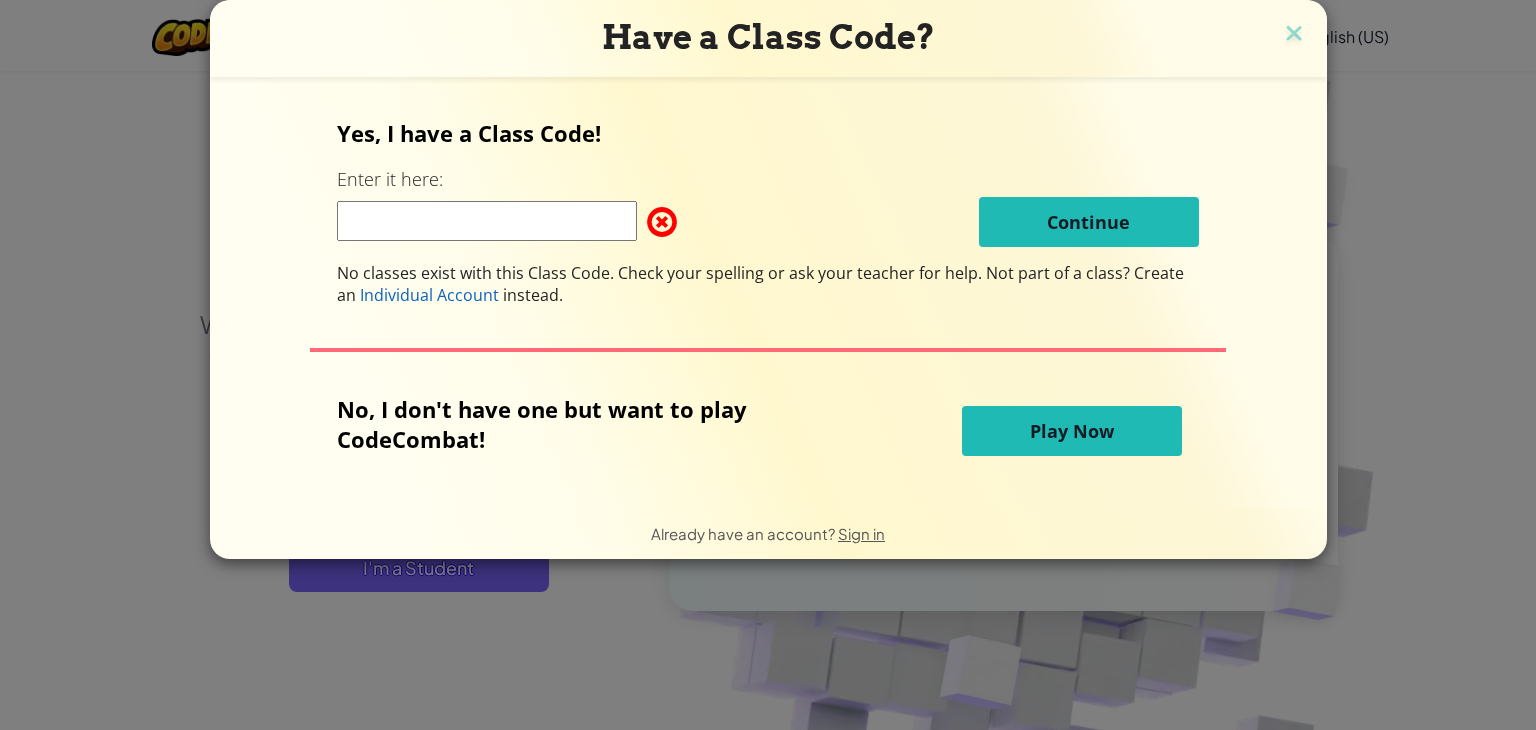 type 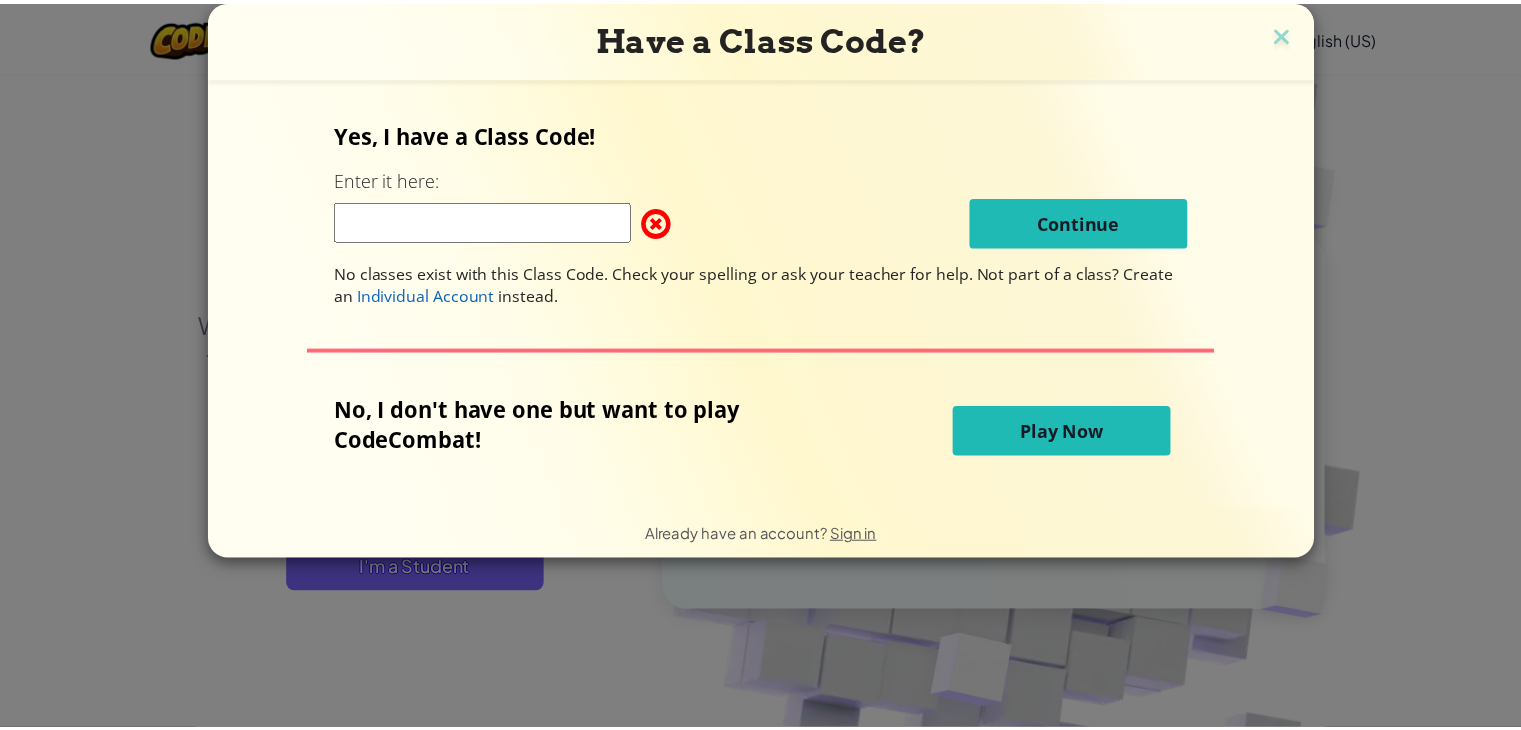 scroll, scrollTop: 0, scrollLeft: 0, axis: both 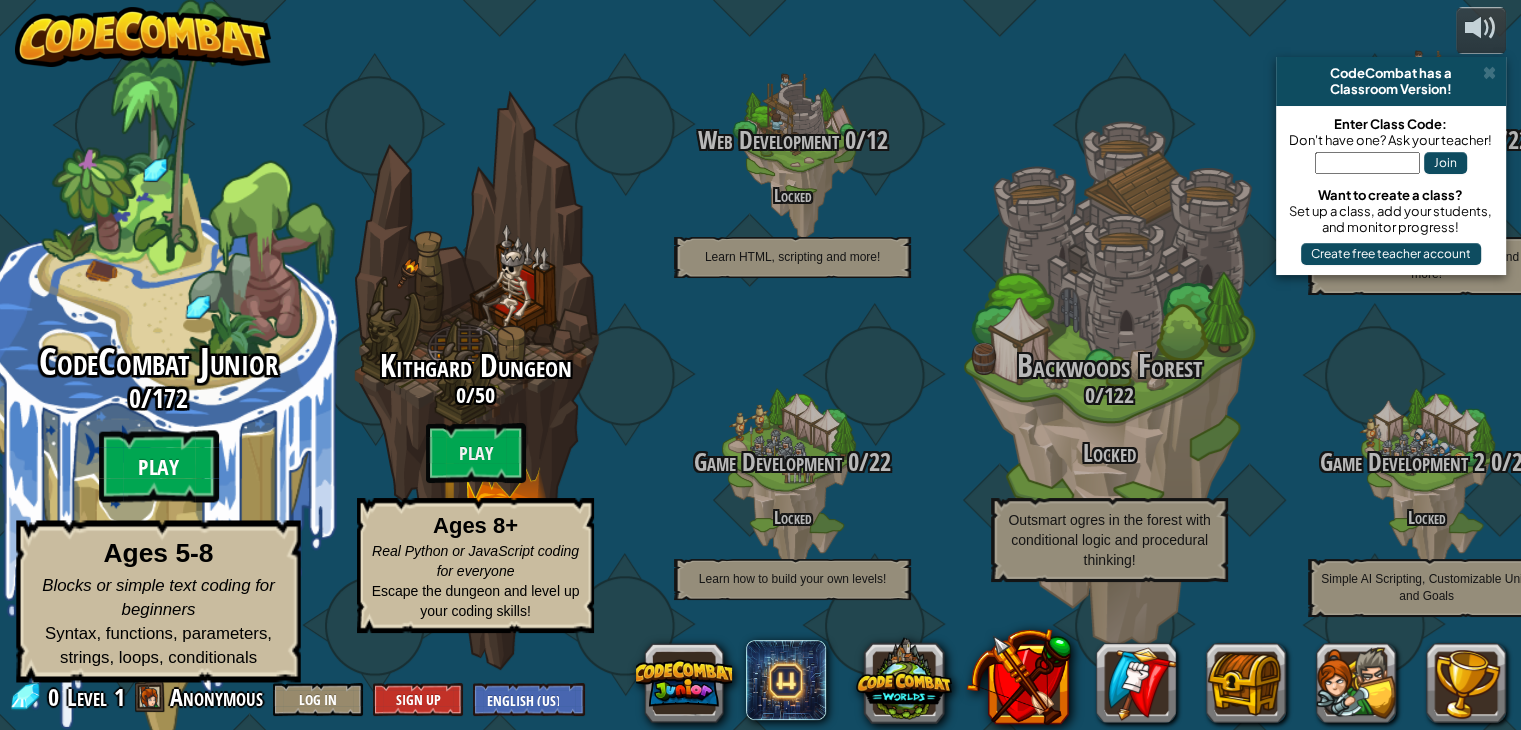 click on "Play" at bounding box center [159, 467] 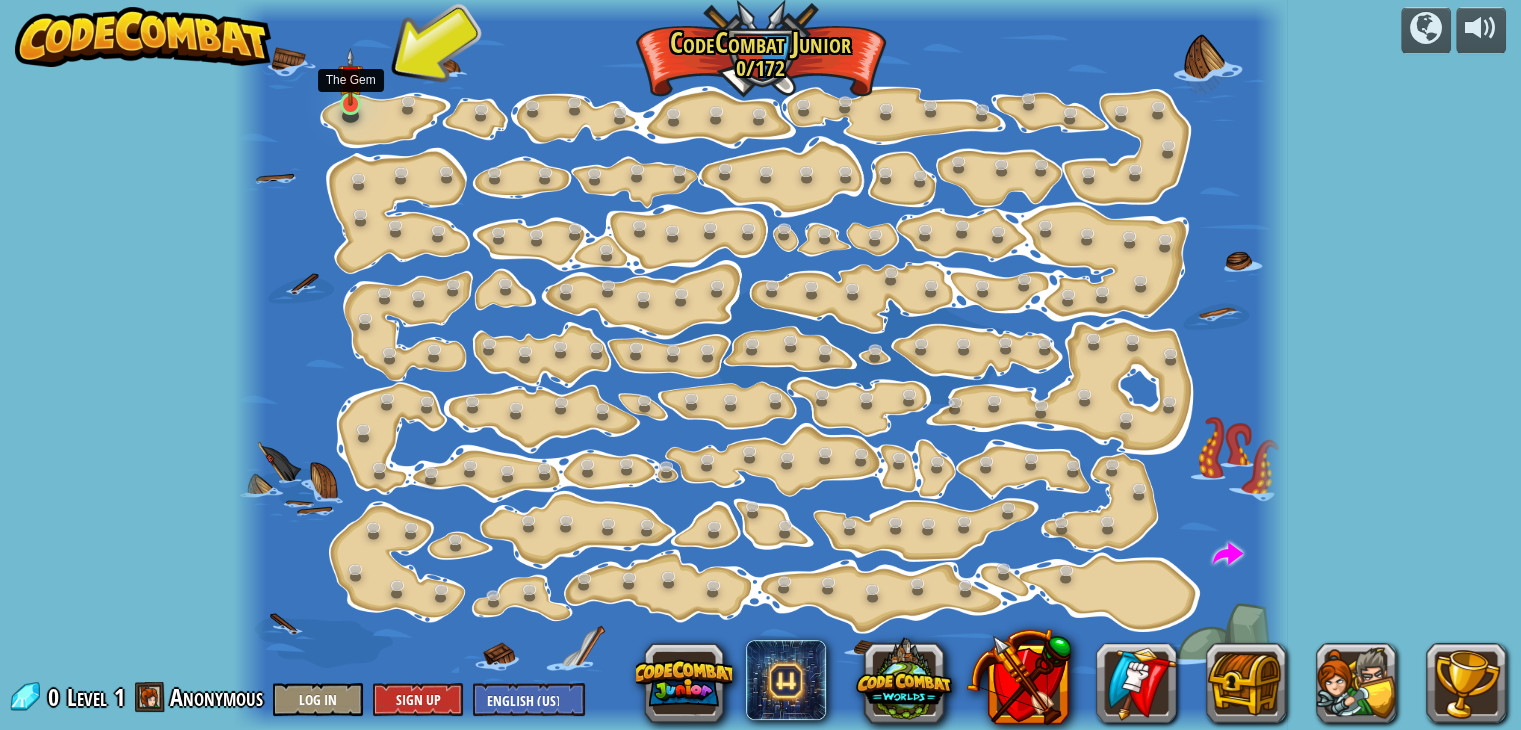 click at bounding box center [351, 77] 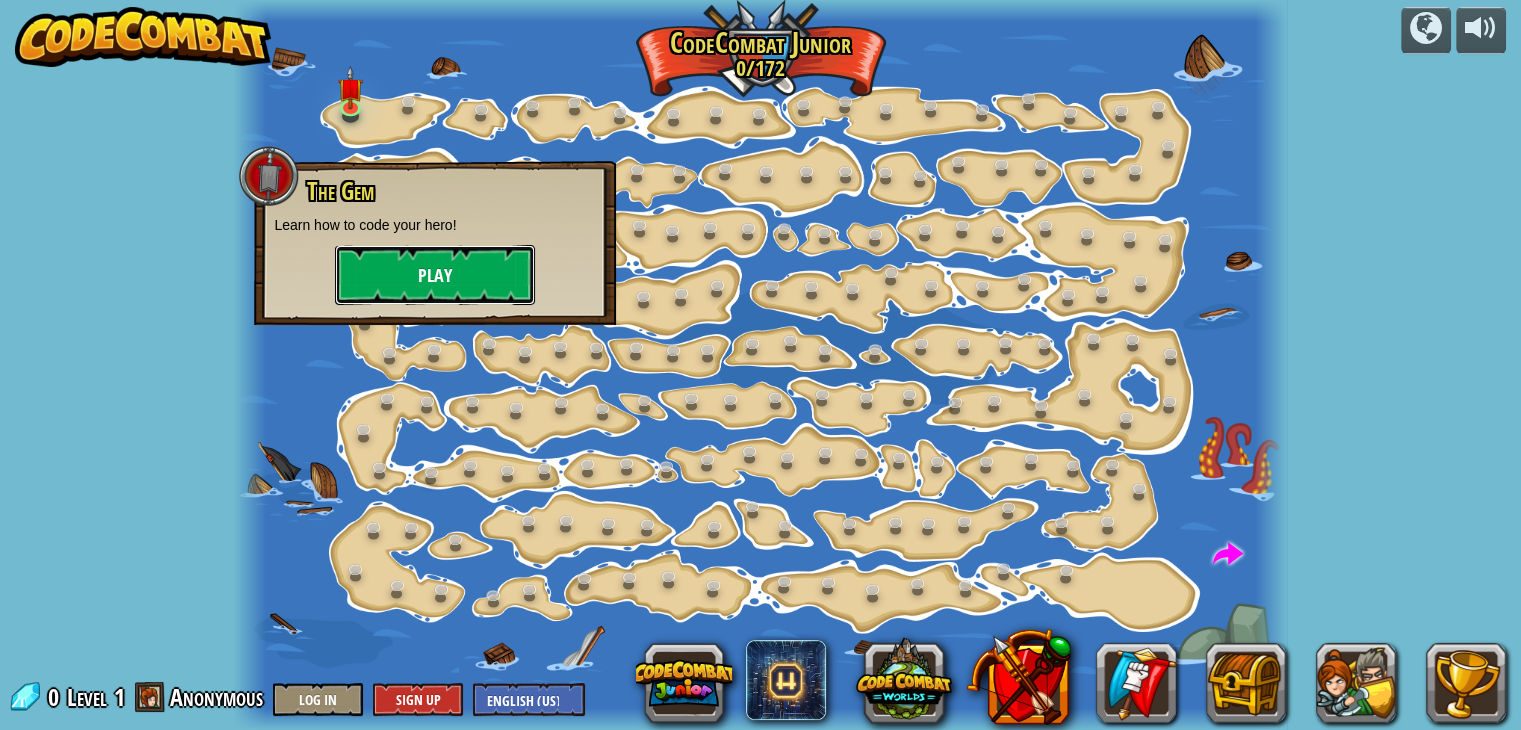 click on "Play" at bounding box center [435, 275] 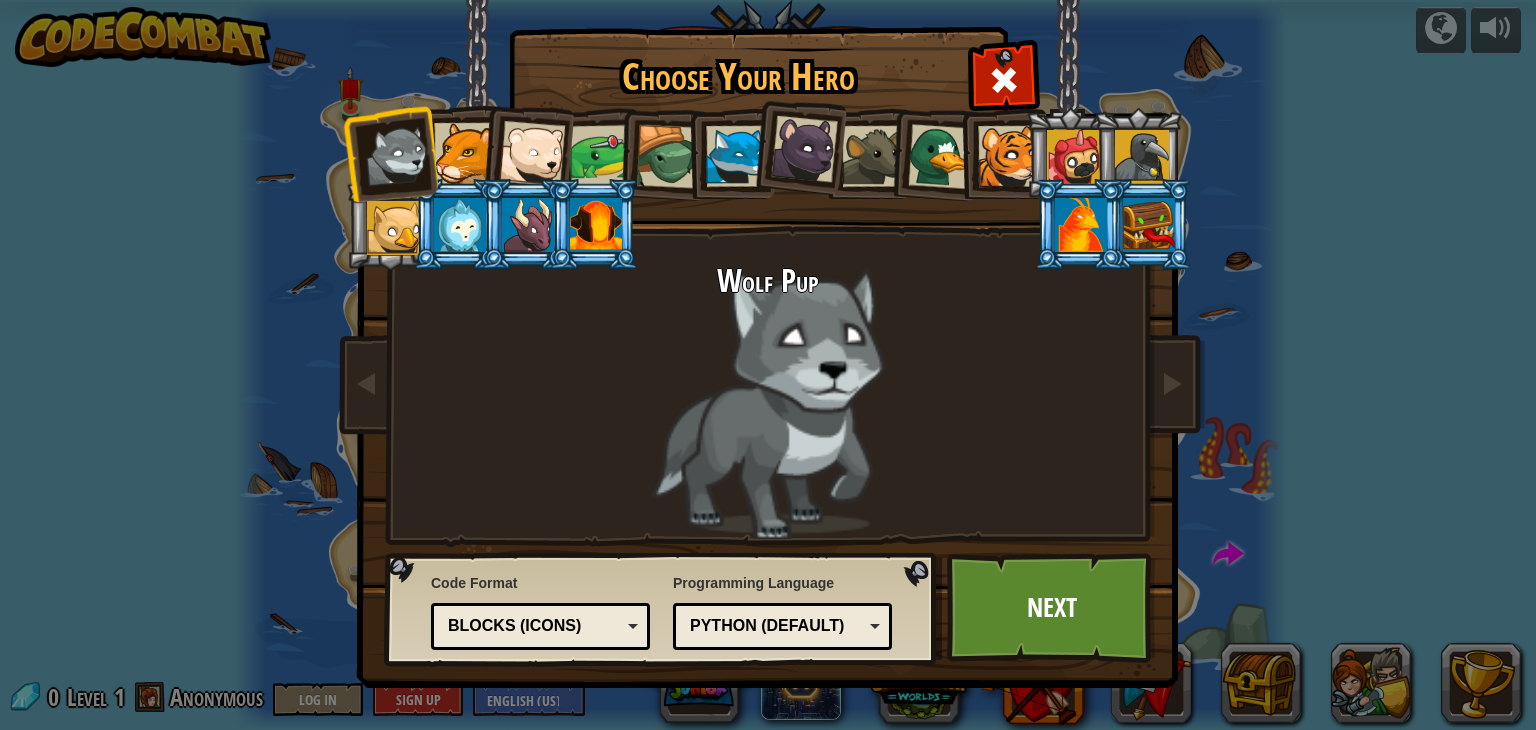 click at bounding box center (532, 154) 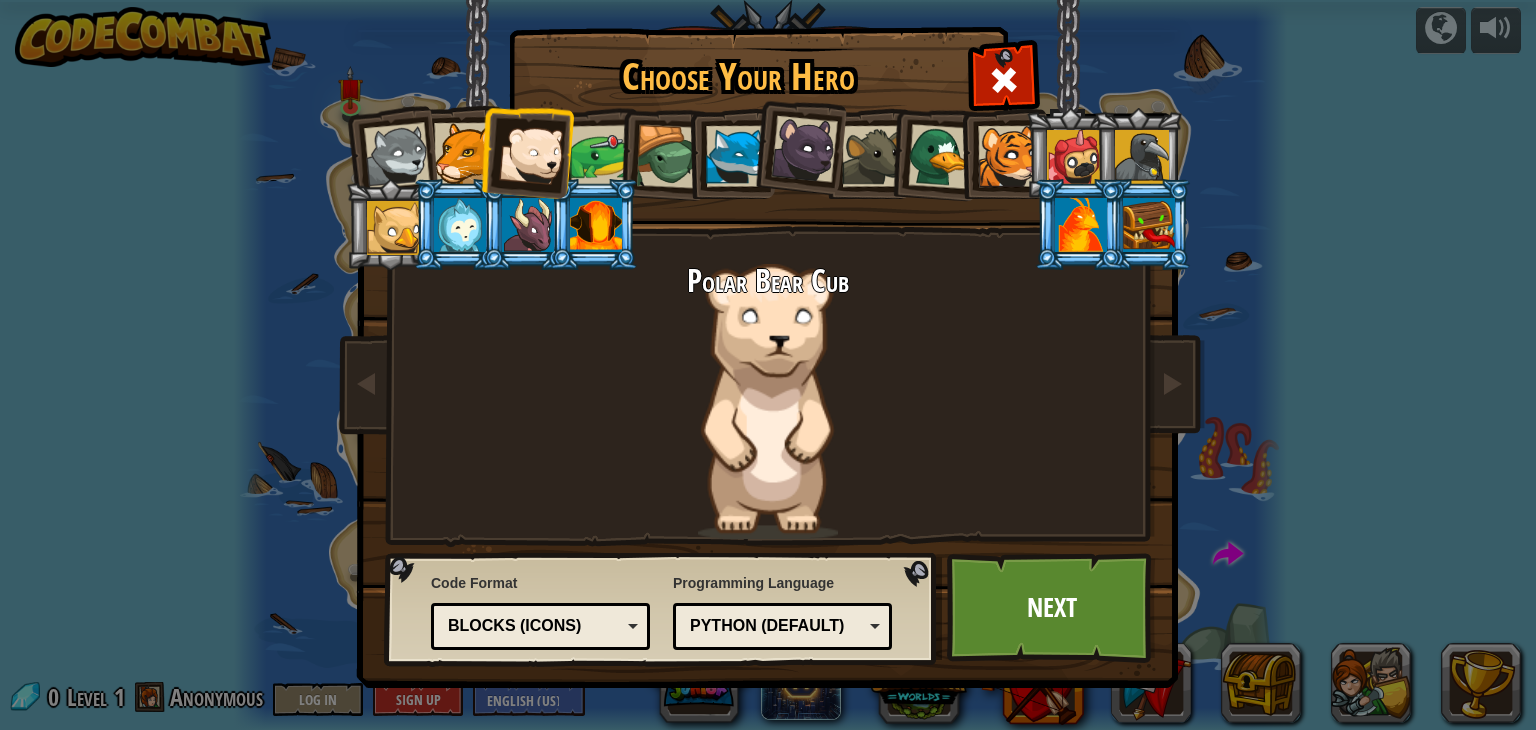 click at bounding box center [464, 153] 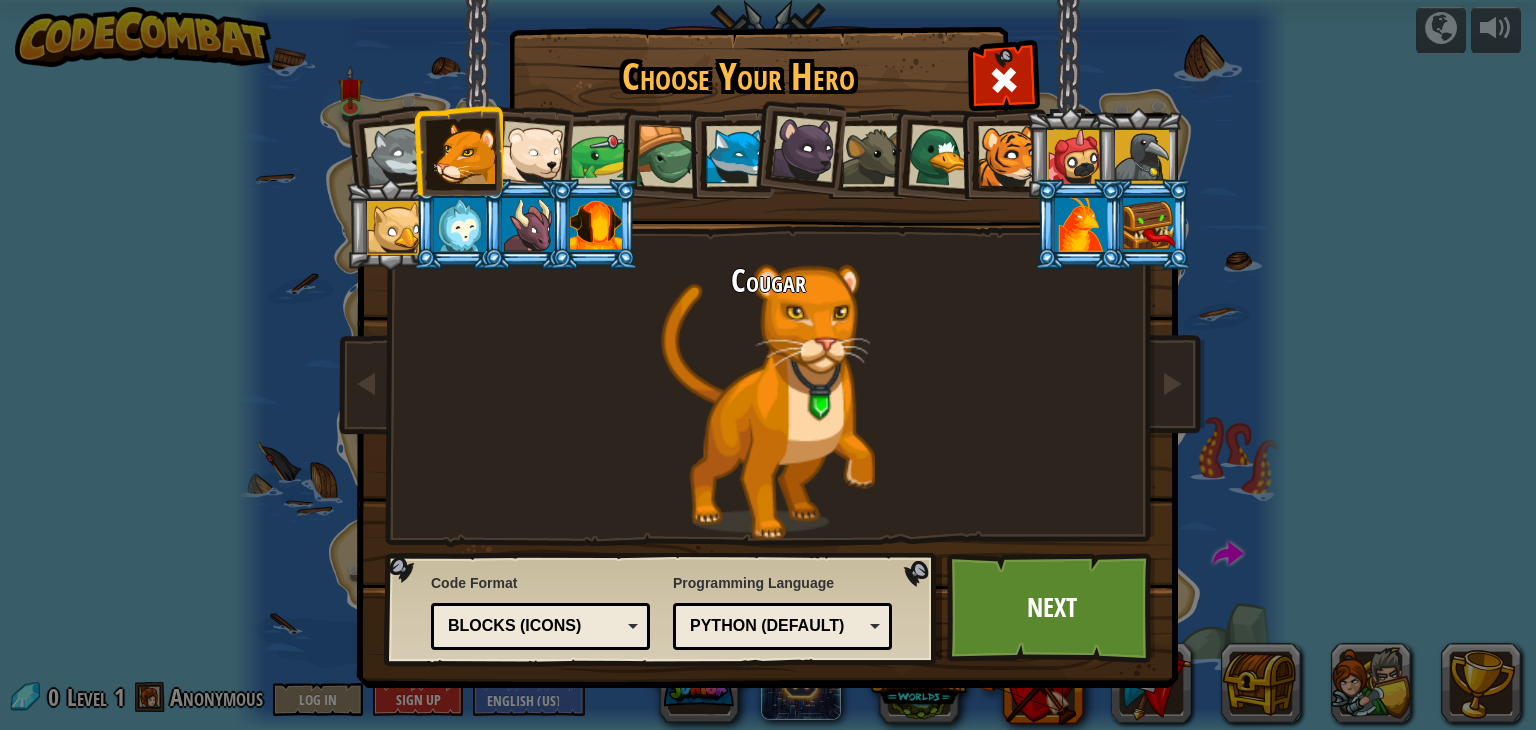 click at bounding box center (736, 156) 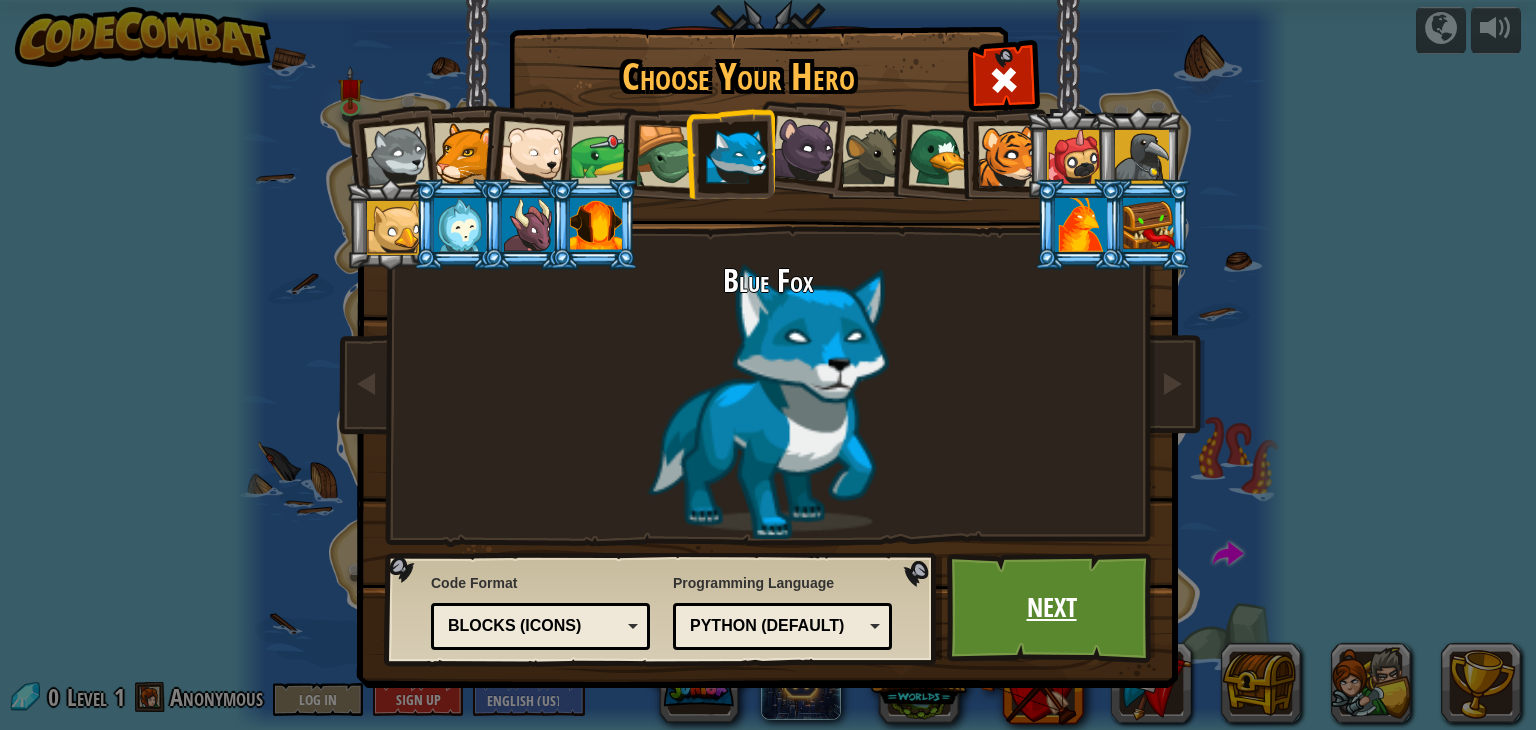 click on "Next" at bounding box center [1051, 608] 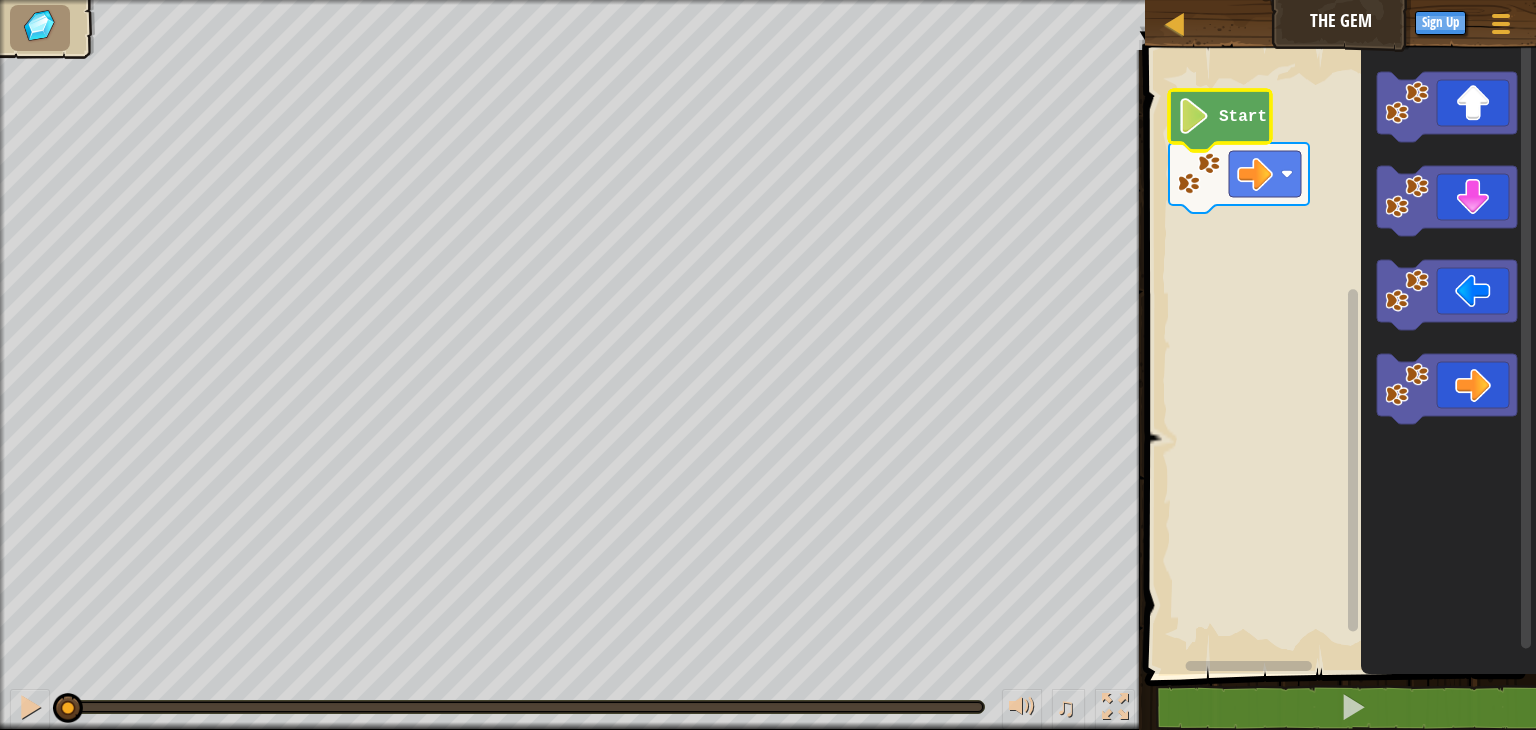 click 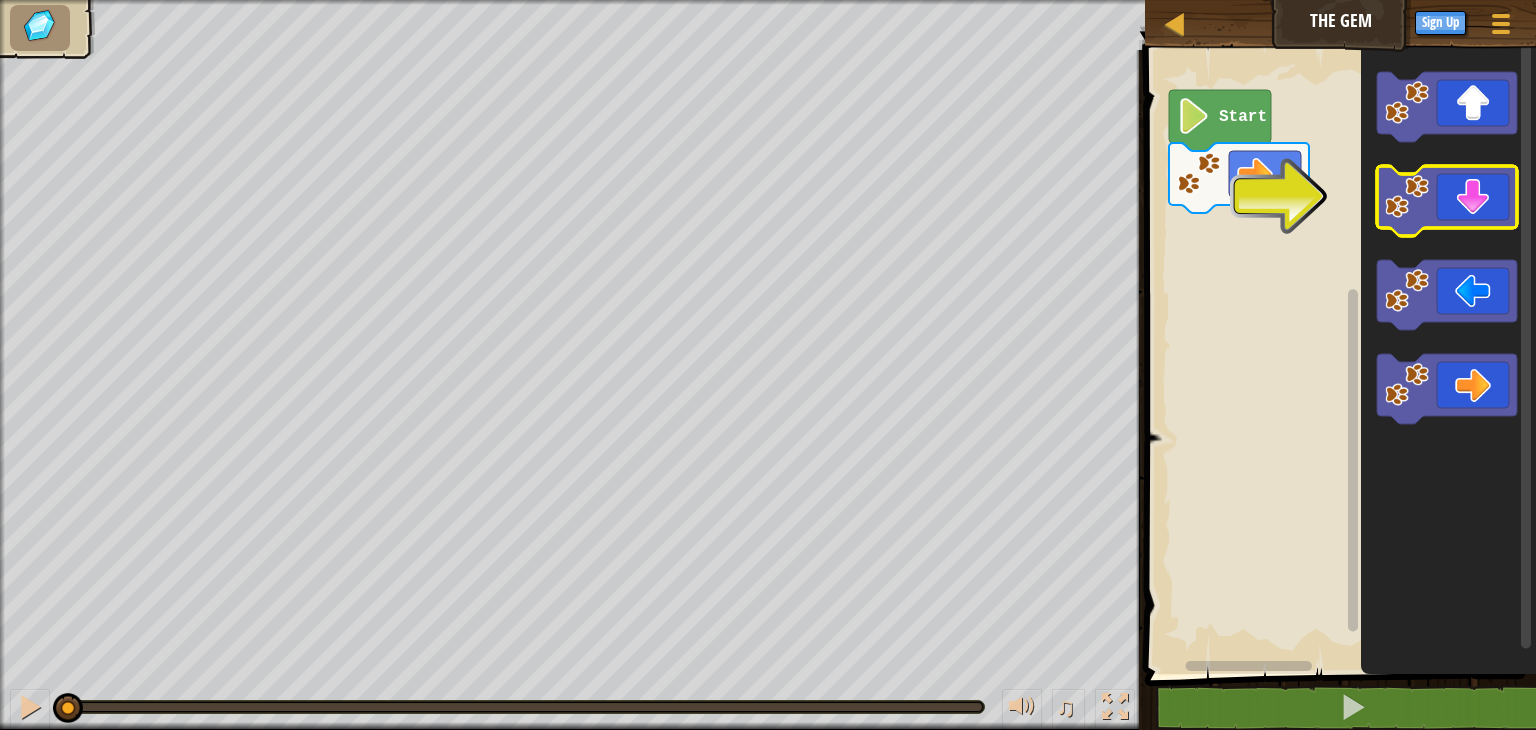 click 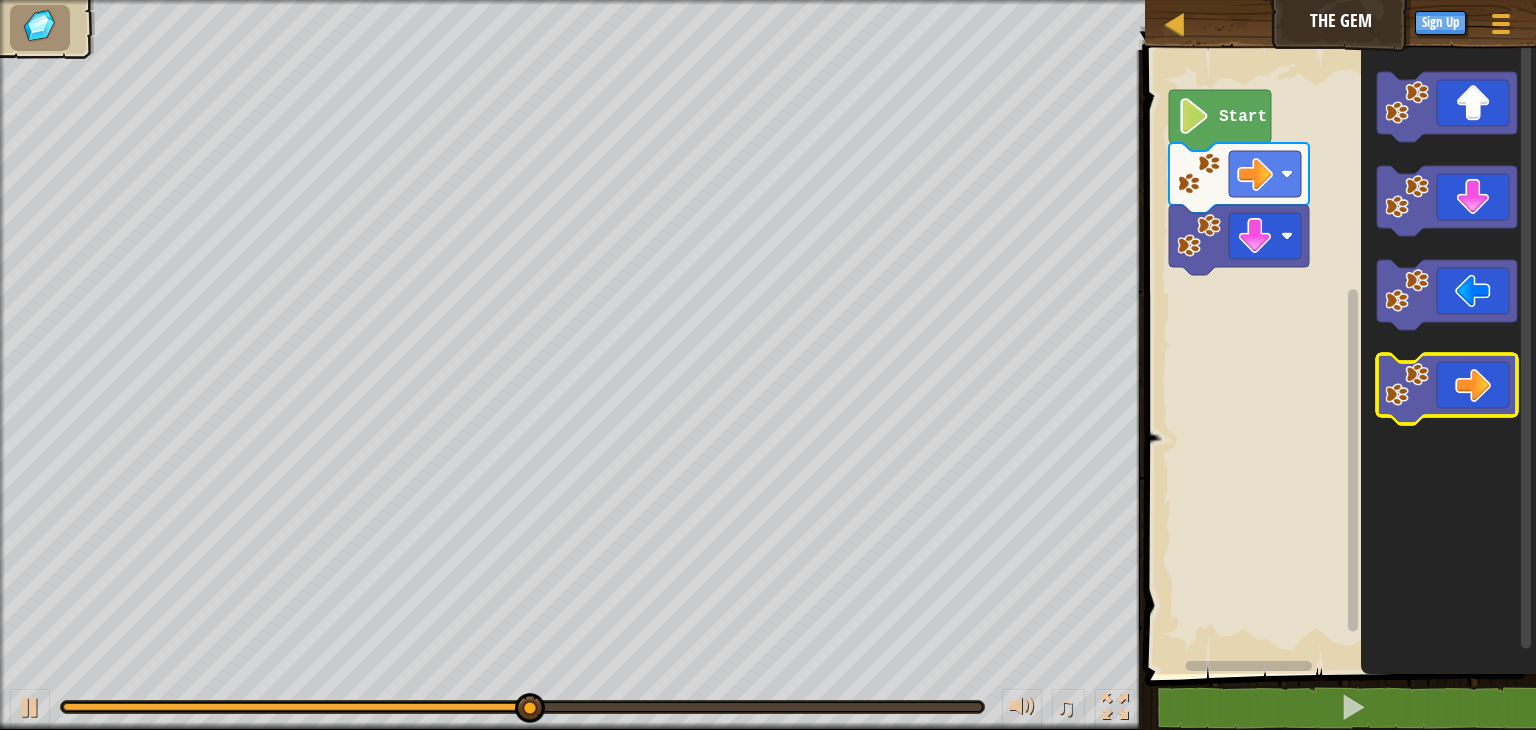 click 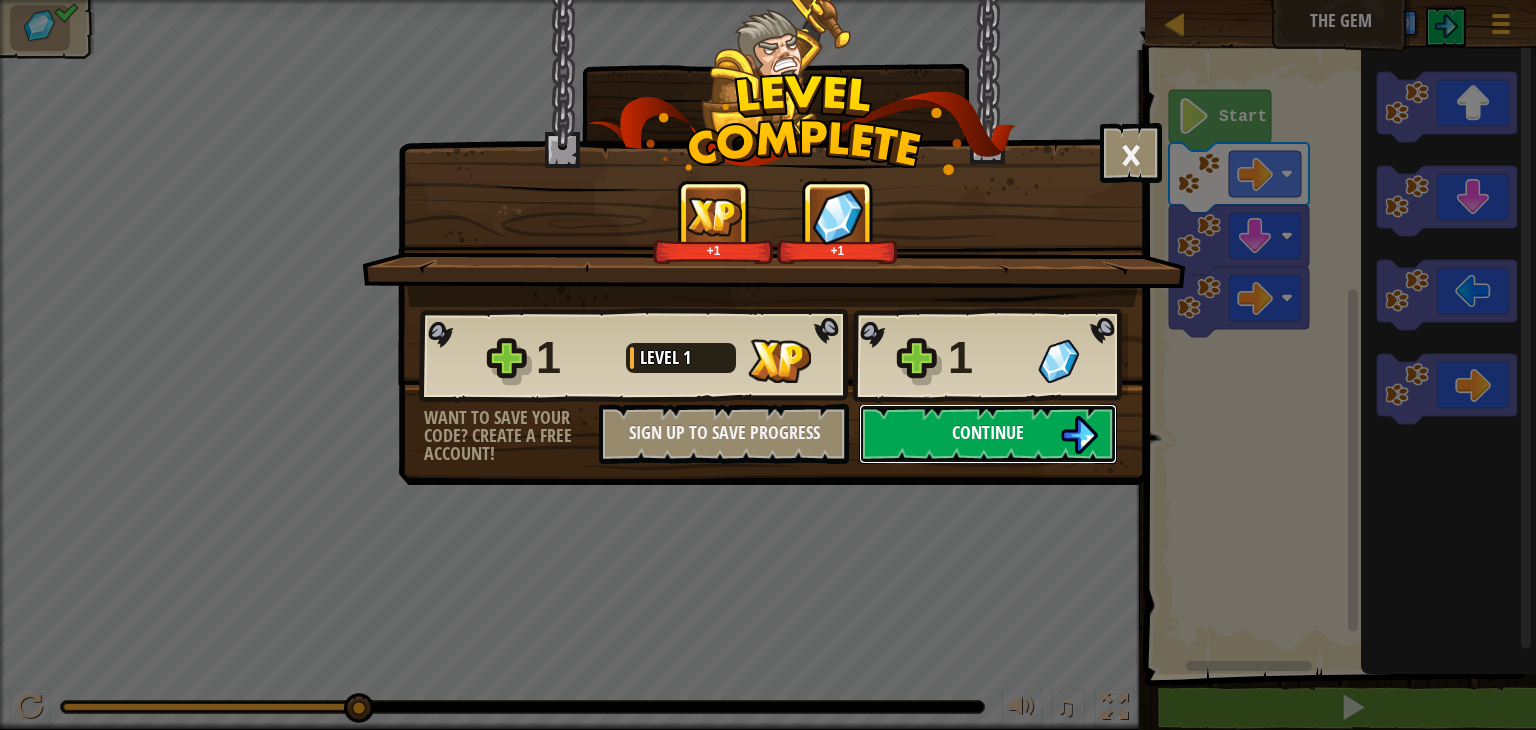 click on "Continue" at bounding box center [988, 434] 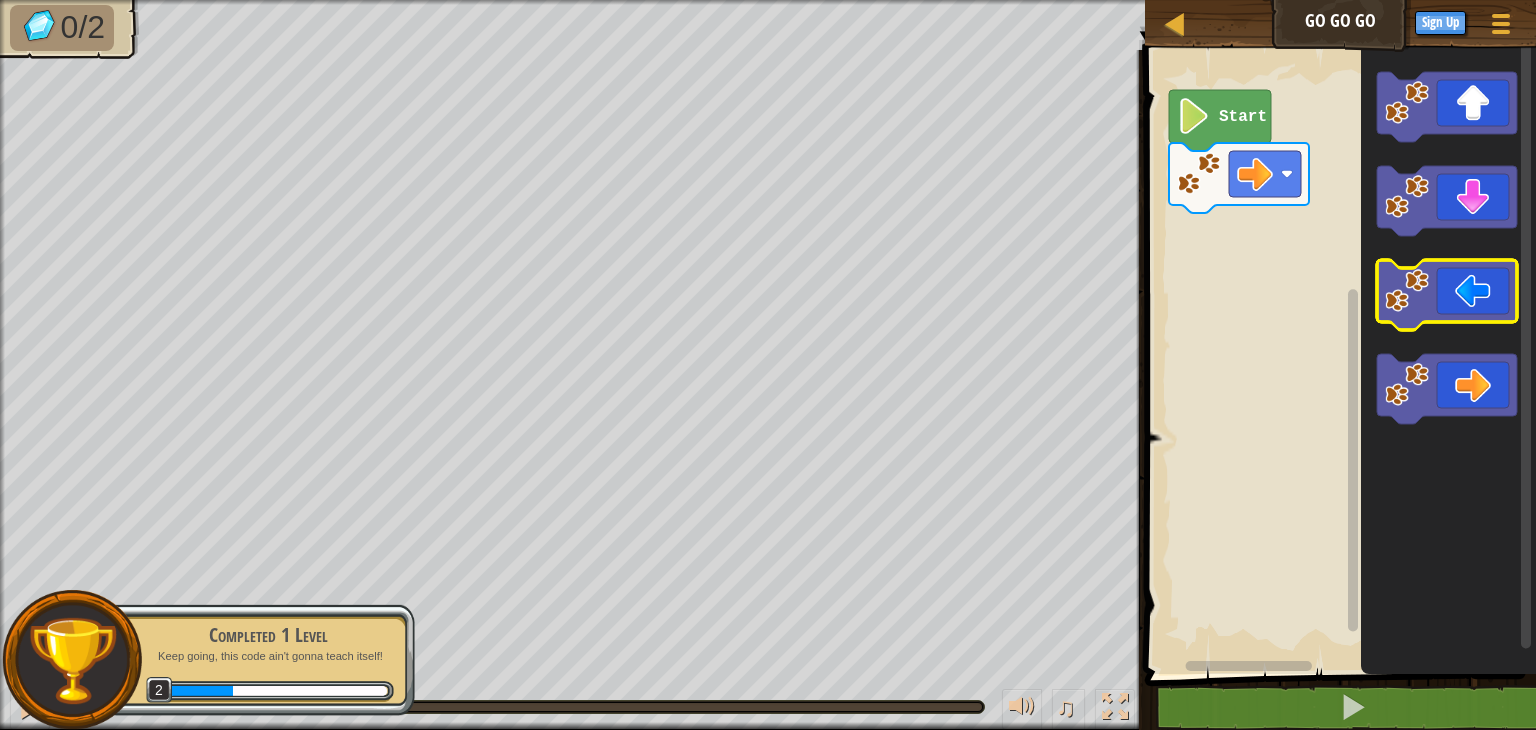 click 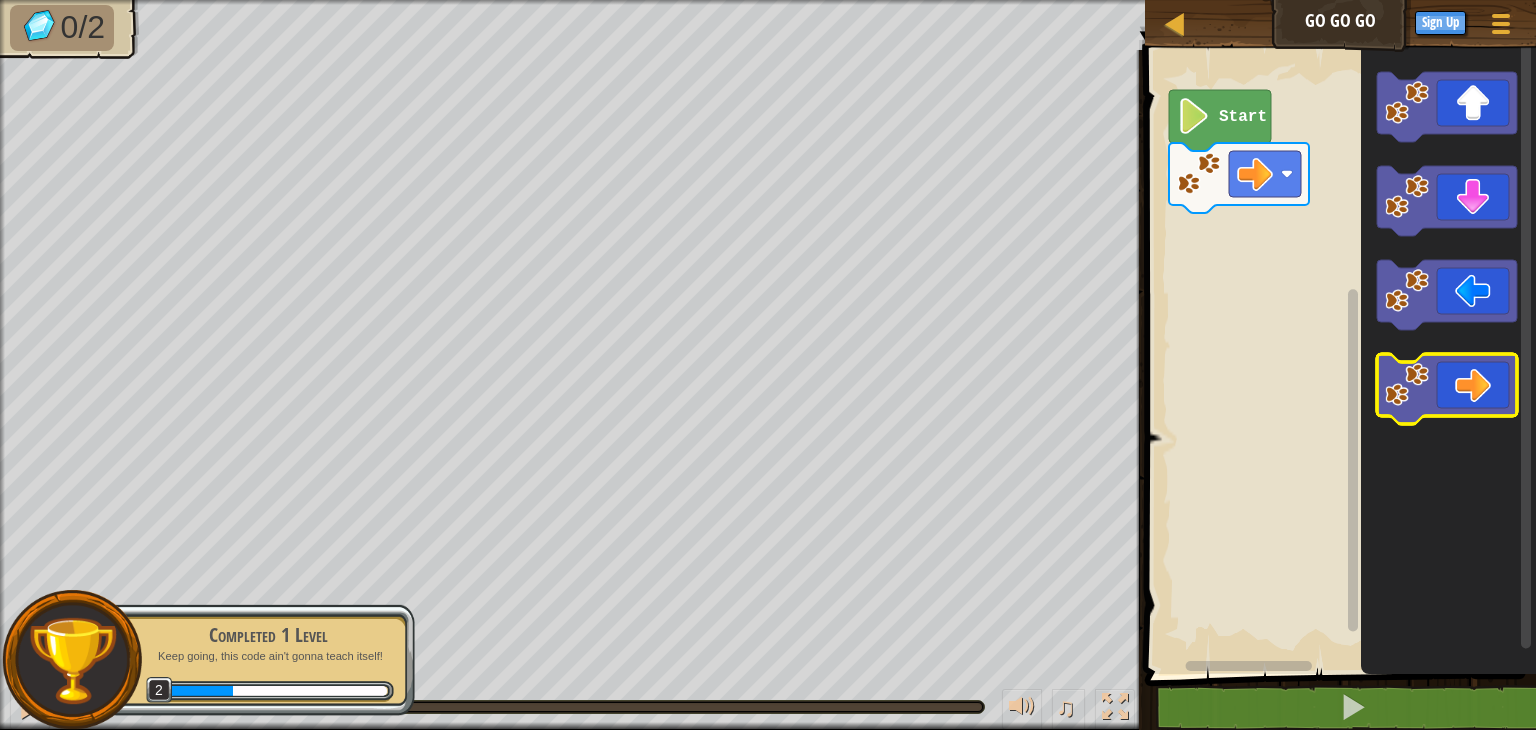 click 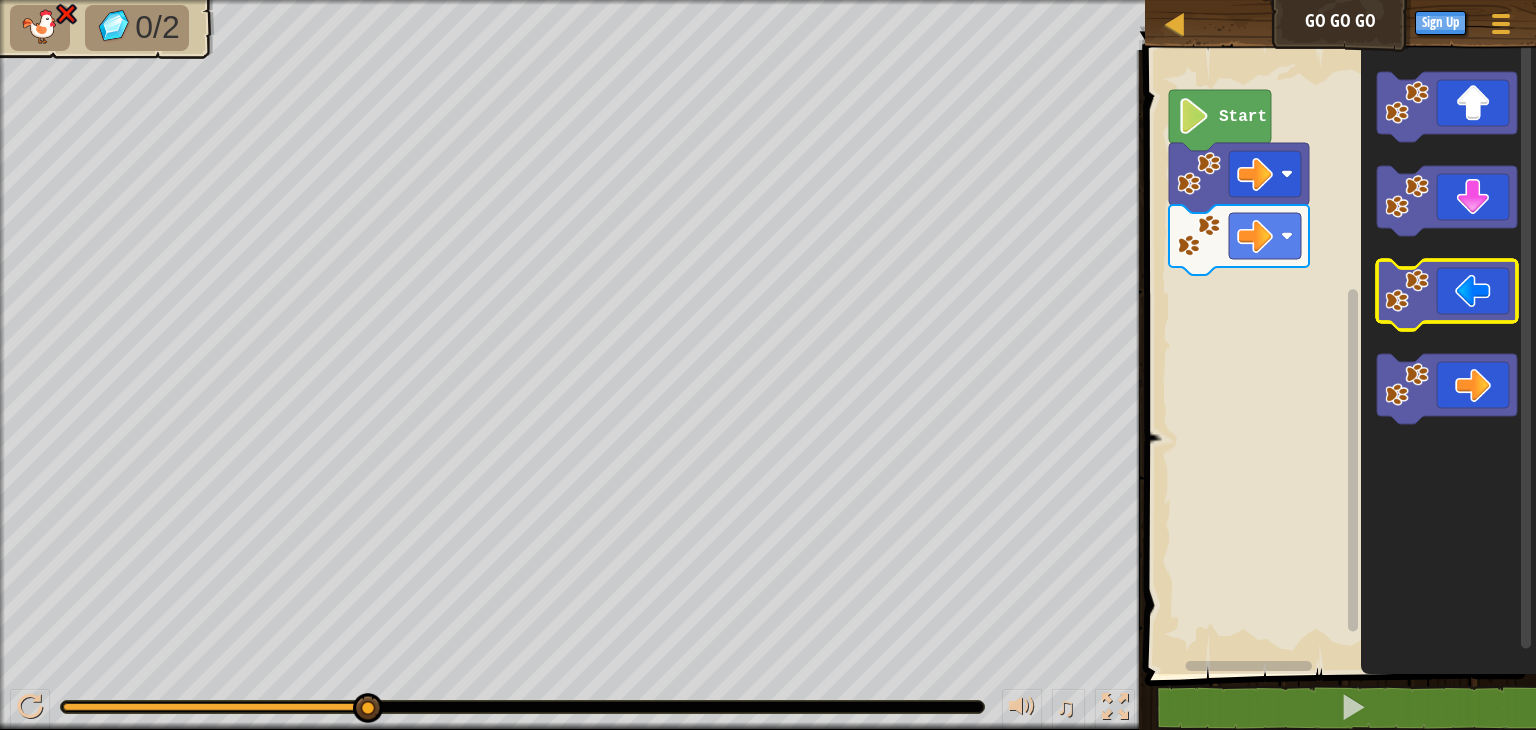 click 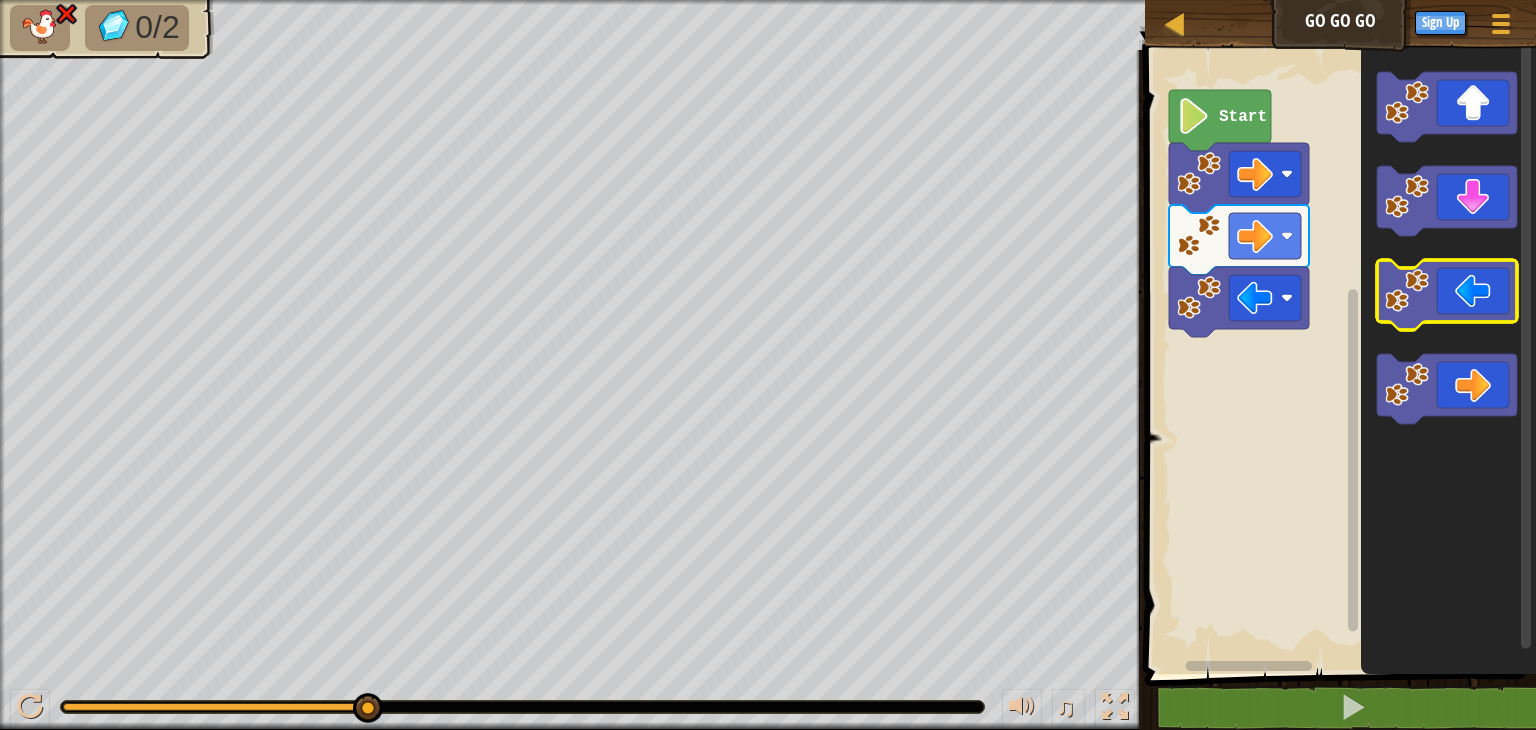 click 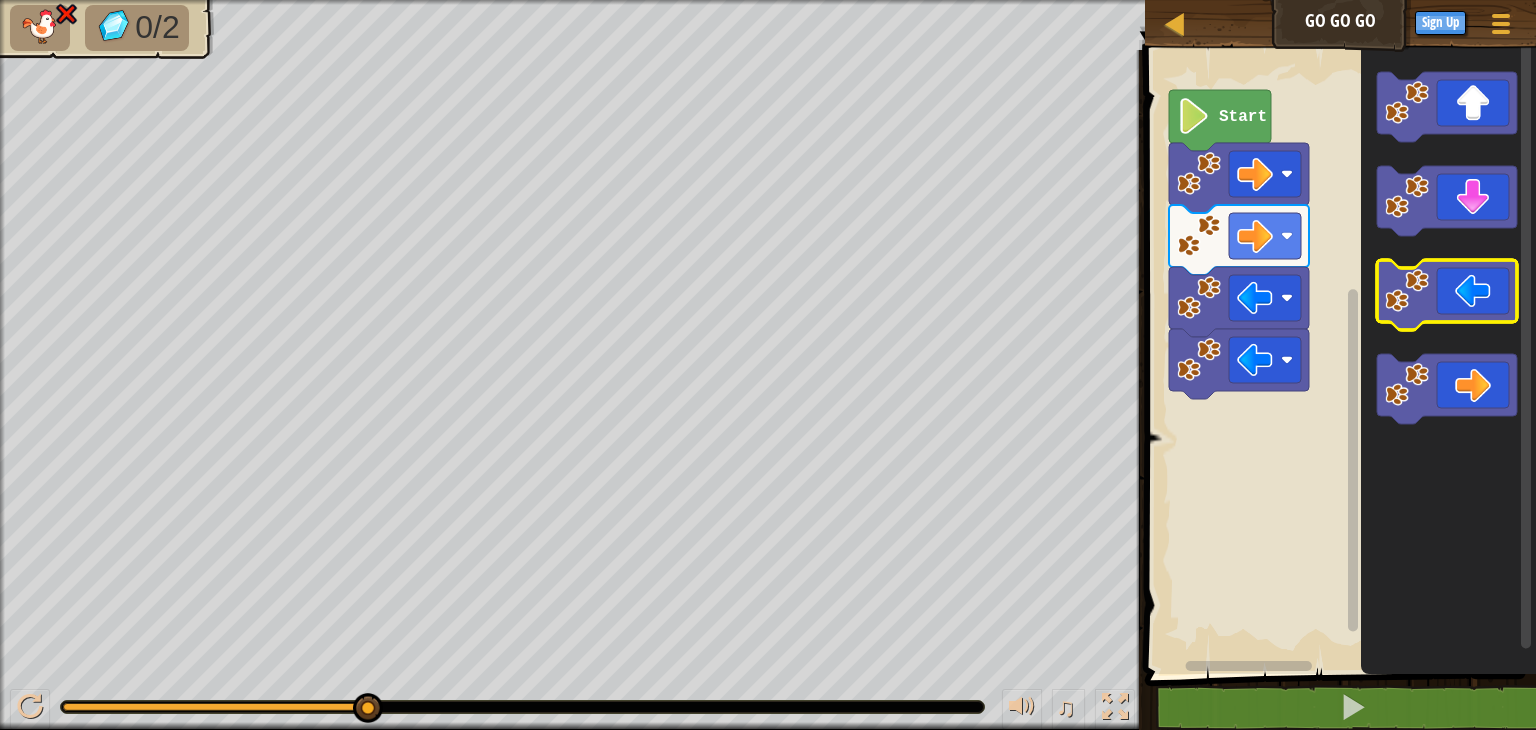 click 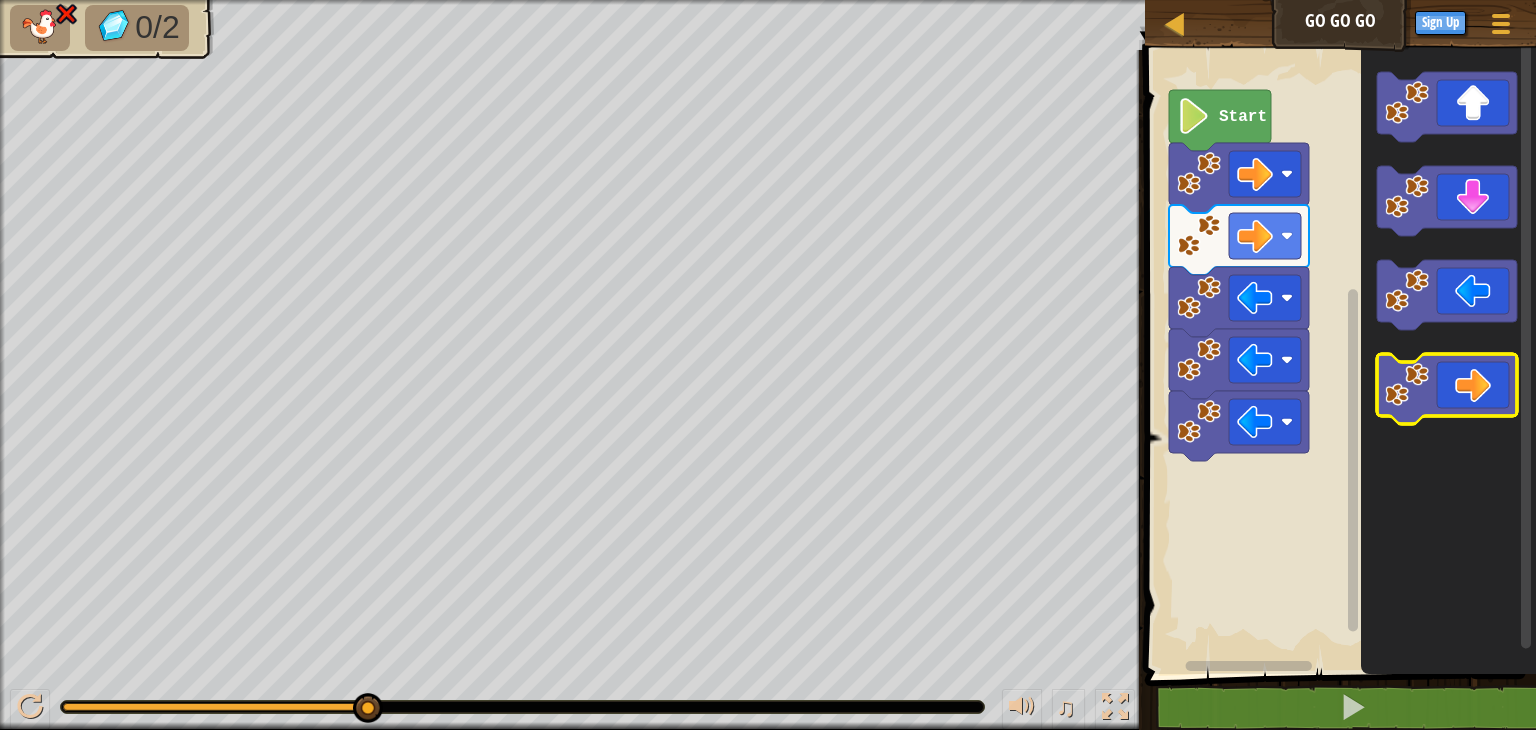 click 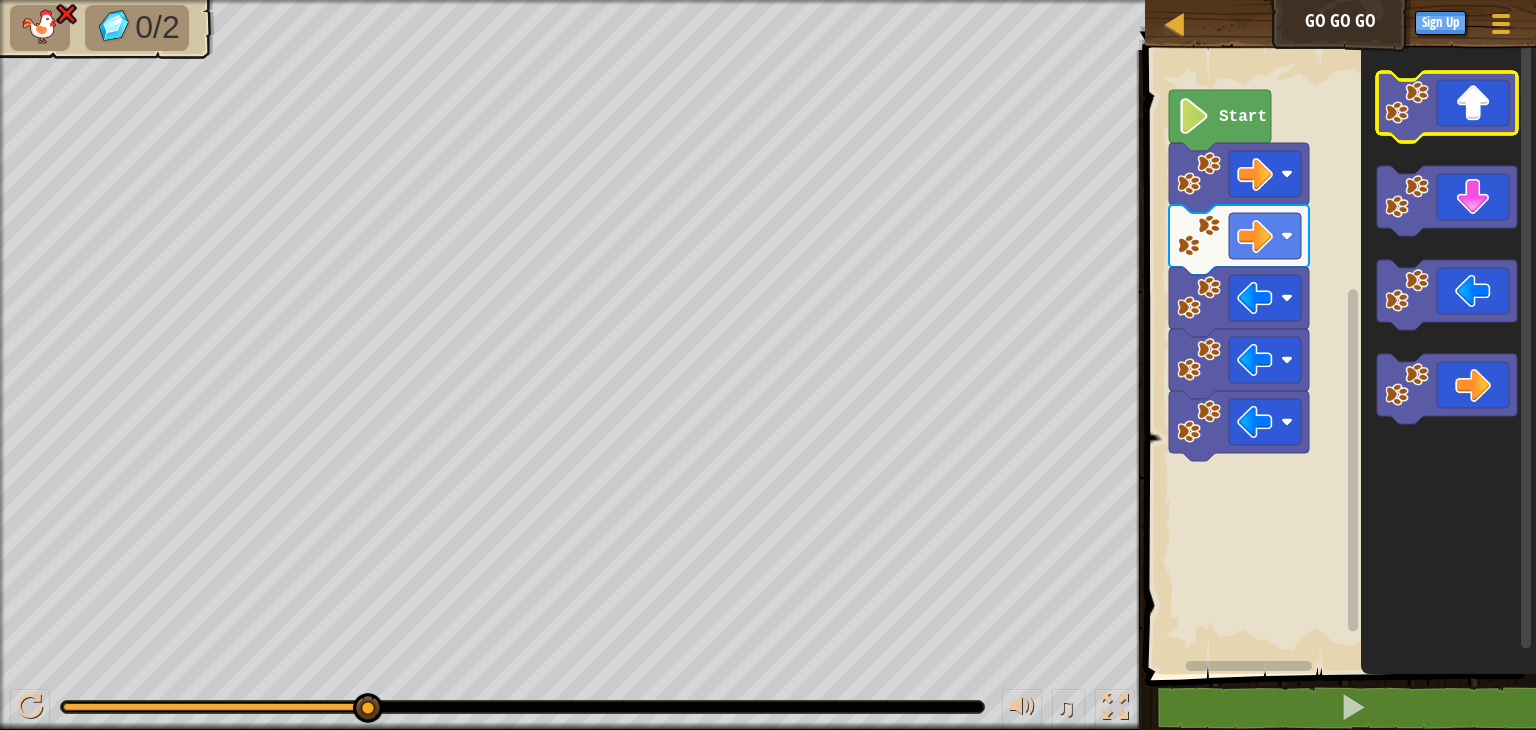 click 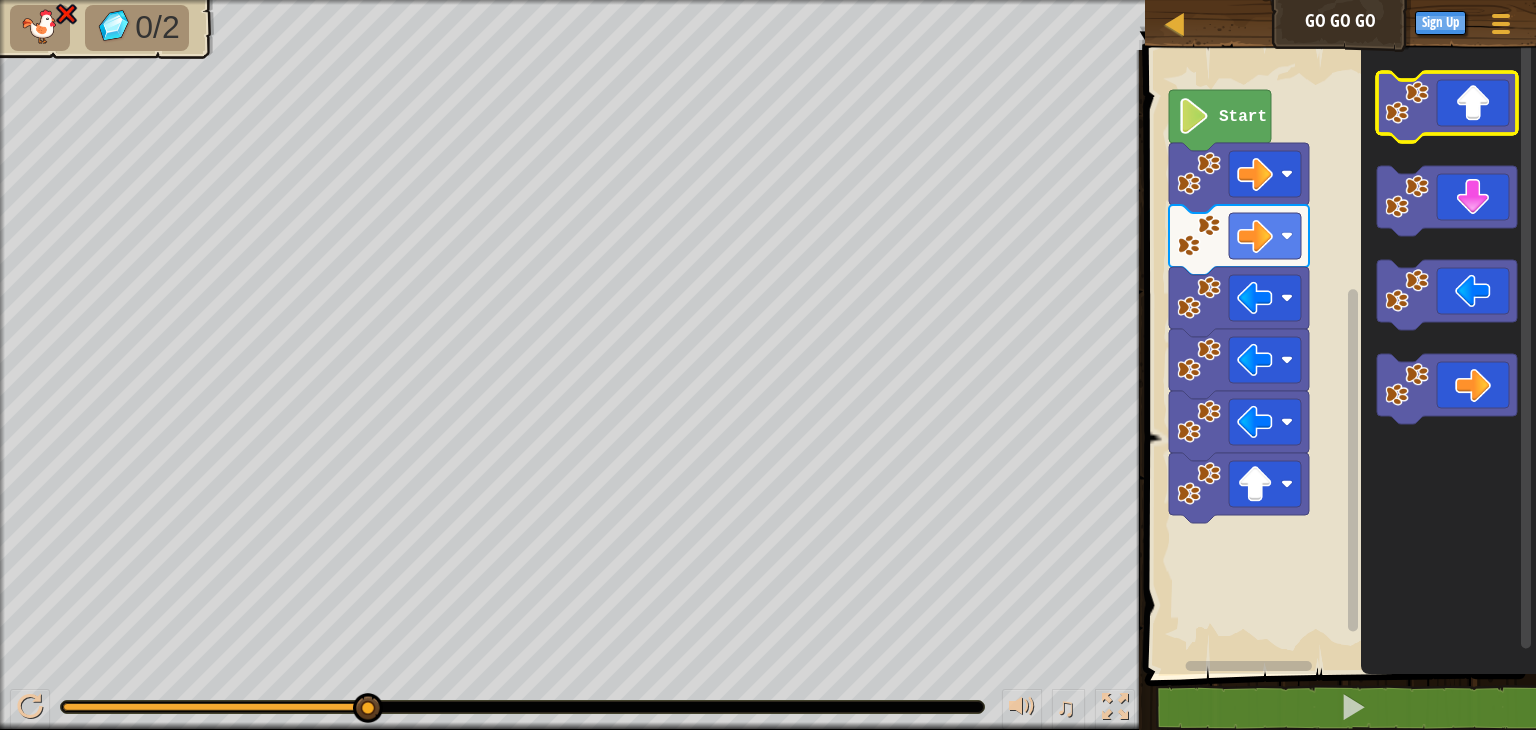 click 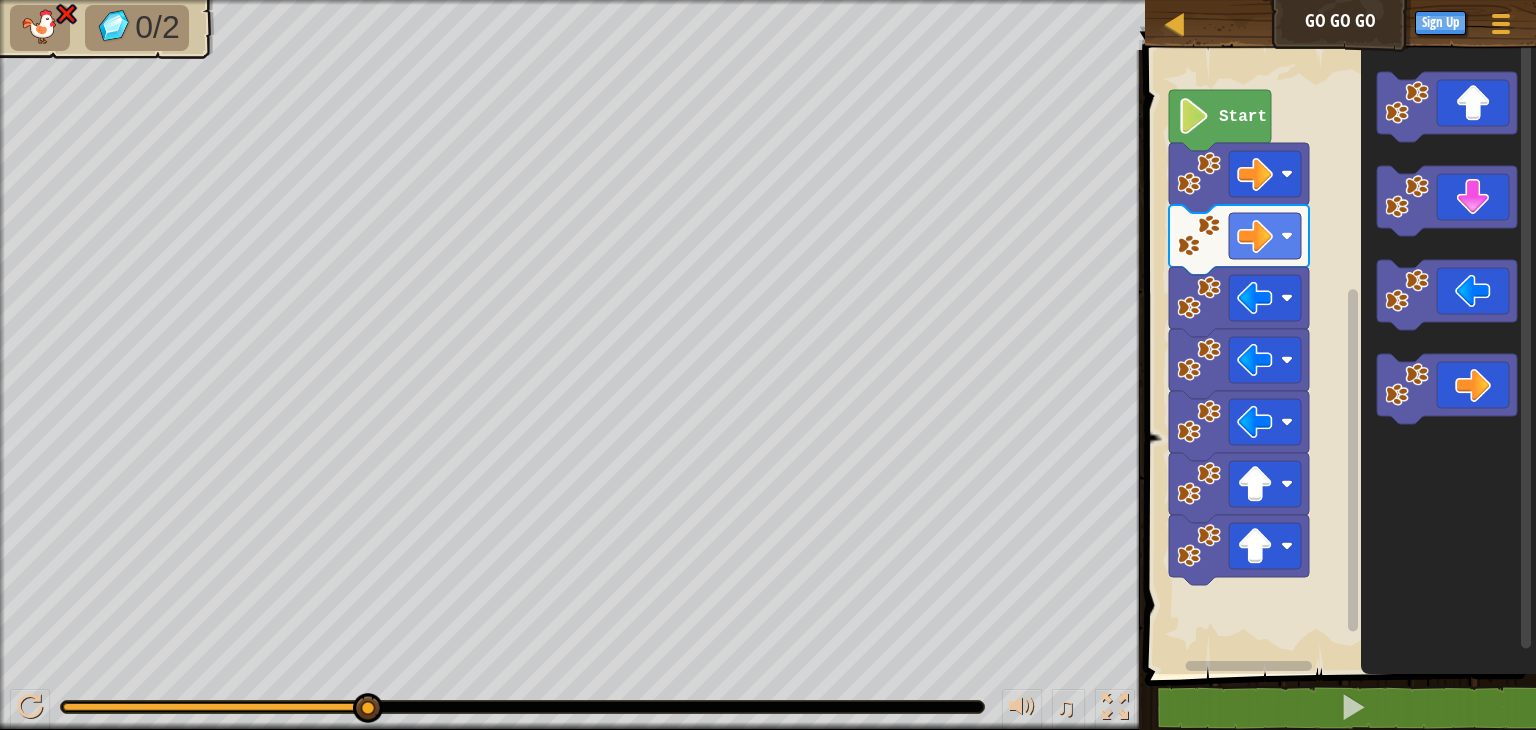 click on "Map Go Go Go Game Menu Sign Up 1     הההההההההההההההההההההההההההההההההההההההההההההההההההההההההההההההההההההההההההההההההההההההההההההההההההההההההההההההההההההההההההההההההההההההההההההההההההההההההההההההההההההההההההההההההההההההההההההההההההההההההההההההההההההההההההההההההההההההההההההההההההההההההההההההה XXXXXXXXXXXXXXXXXXXXXXXXXXXXXXXXXXXXXXXXXXXXXXXXXXXXXXXXXXXXXXXXXXXXXXXXXXXXXXXXXXXXXXXXXXXXXXXXXXXXXXXXXXXXXXXXXXXXXXXXXXXXXXXXXXXXXXXXXXXXXXXXXXXXXXXXXXXXXXXXXXXXXXXXXXXXXXXXXXXXXXXXXXXXXXXXXXXXXXXXXXXXXXXXXXXXXXXXXXXXXXXXXXXXXXXXXXXXXXXXXXXXXXXXXXXXXXXX Solution × Blocks 1 2 go ( 'right' )     Start Code Saved Programming language : Python Statement   /  Call   /  go('up') go('down') go('left') go('right') × Fix Your Code Need help? Ask the AI 0/2 ♫ Blue Fox" at bounding box center [768, 365] 